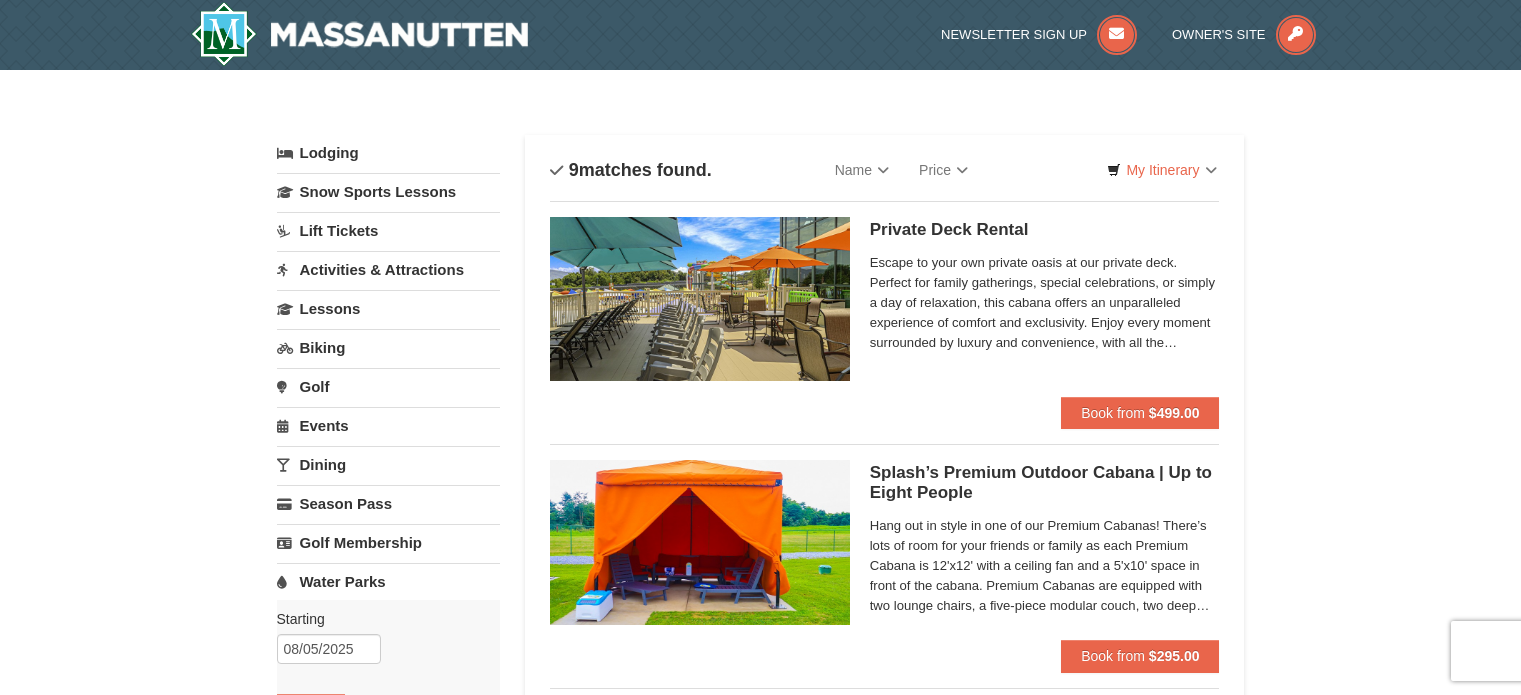scroll, scrollTop: 0, scrollLeft: 0, axis: both 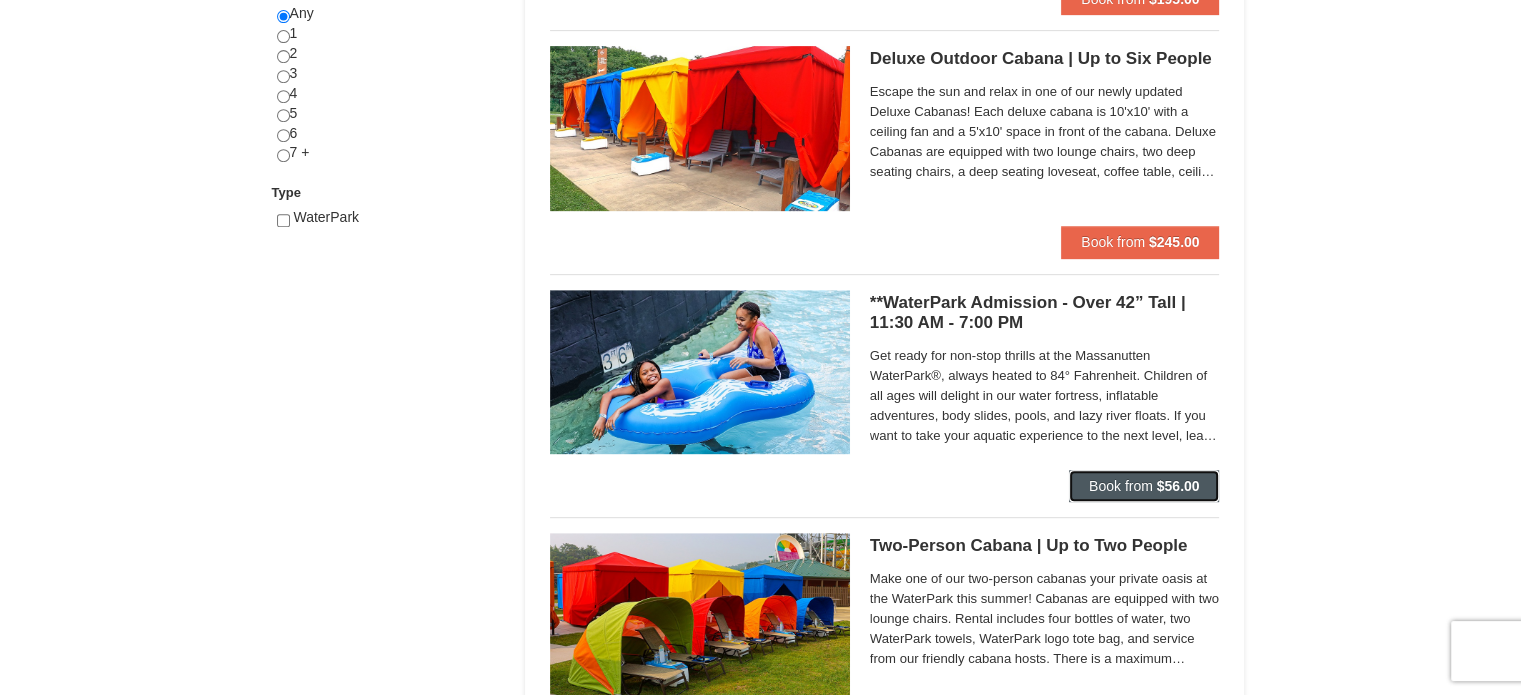 click on "Book from" at bounding box center [1121, 486] 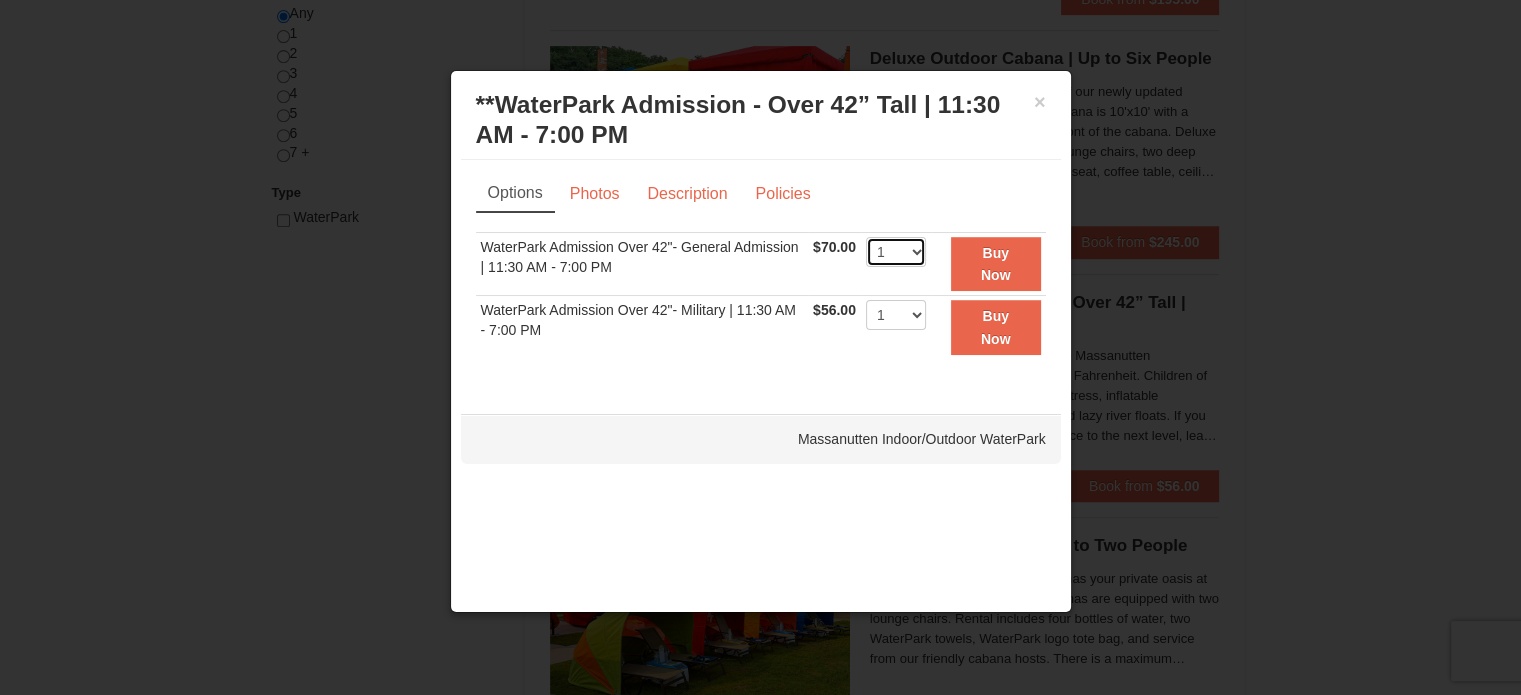 click on "1
2
3
4
5
6
7
8
9
10
11
12
13
14
15
16
17
18
19
20
21 22" at bounding box center [896, 252] 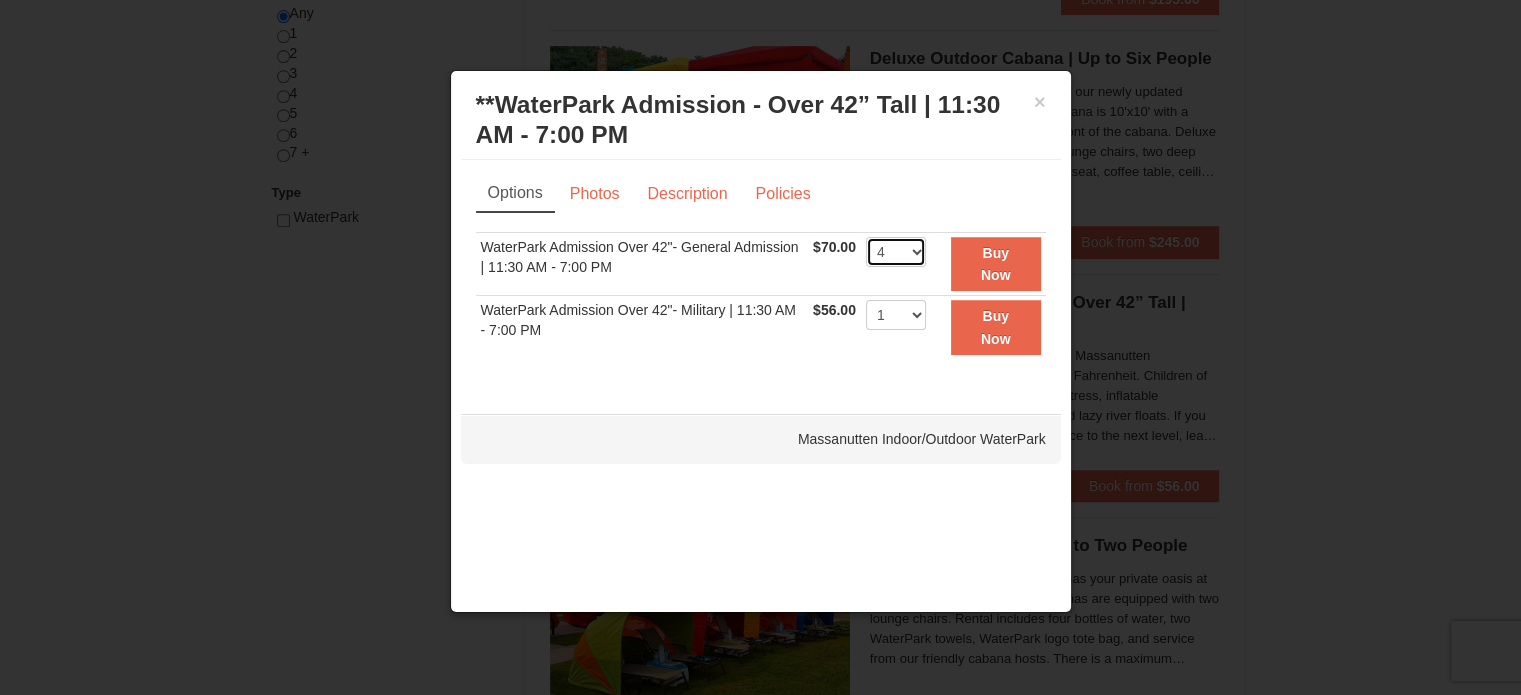 click on "1
2
3
4
5
6
7
8
9
10
11
12
13
14
15
16
17
18
19
20
21 22" at bounding box center [896, 252] 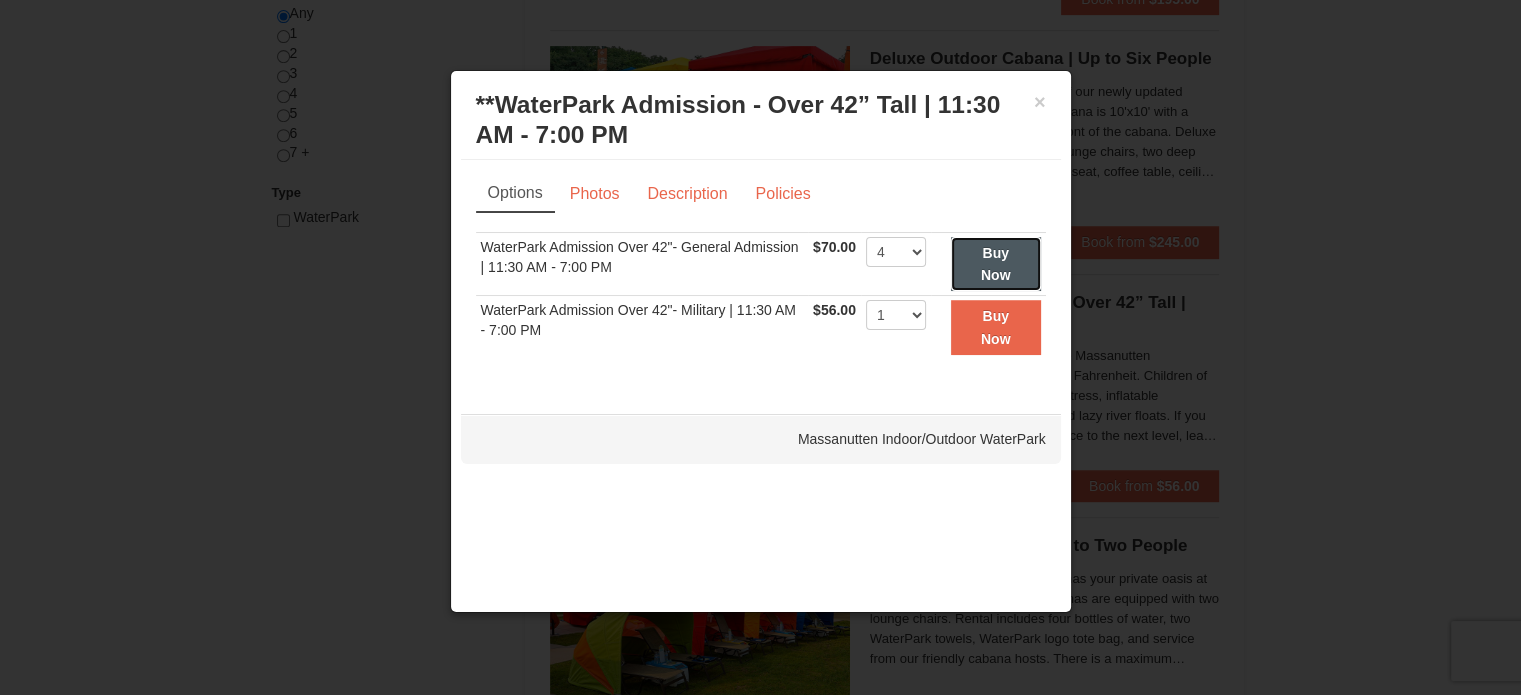 click on "Buy Now" at bounding box center [996, 264] 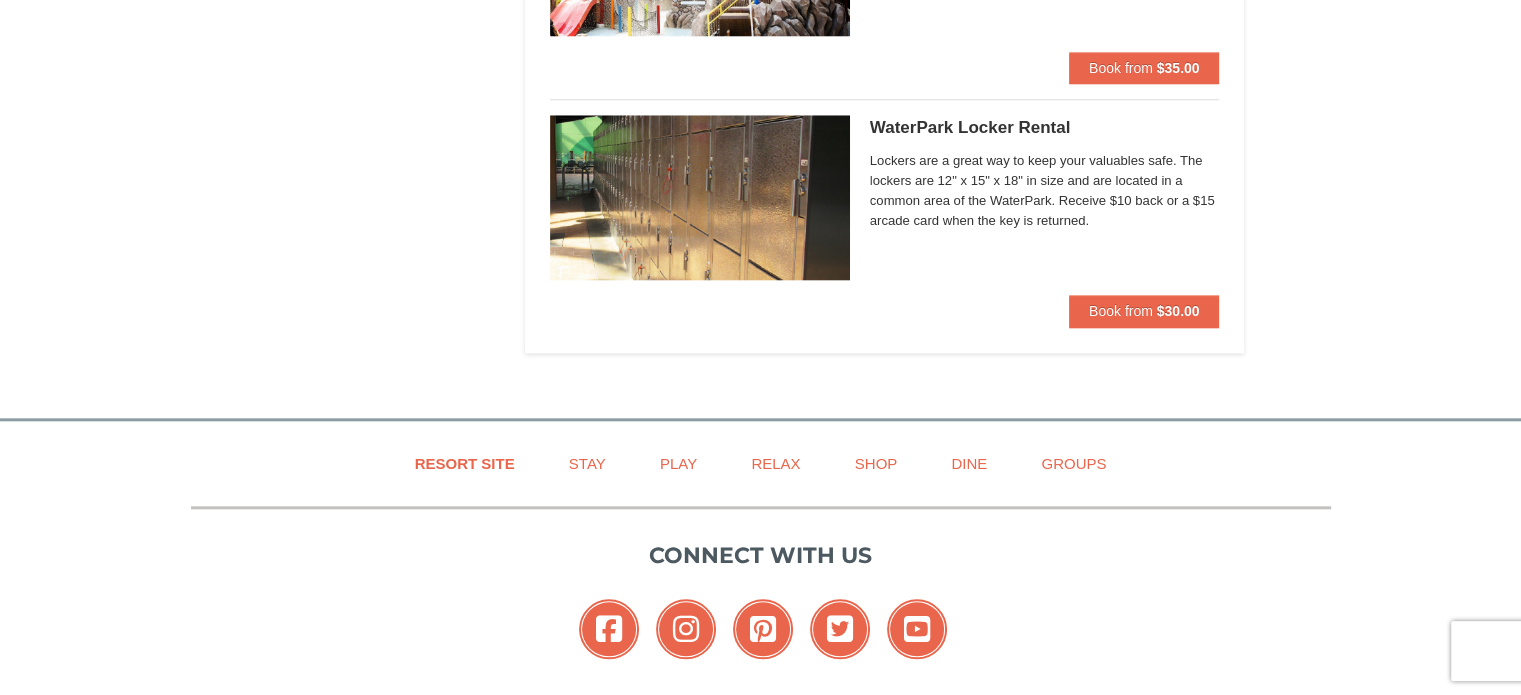 scroll, scrollTop: 1906, scrollLeft: 0, axis: vertical 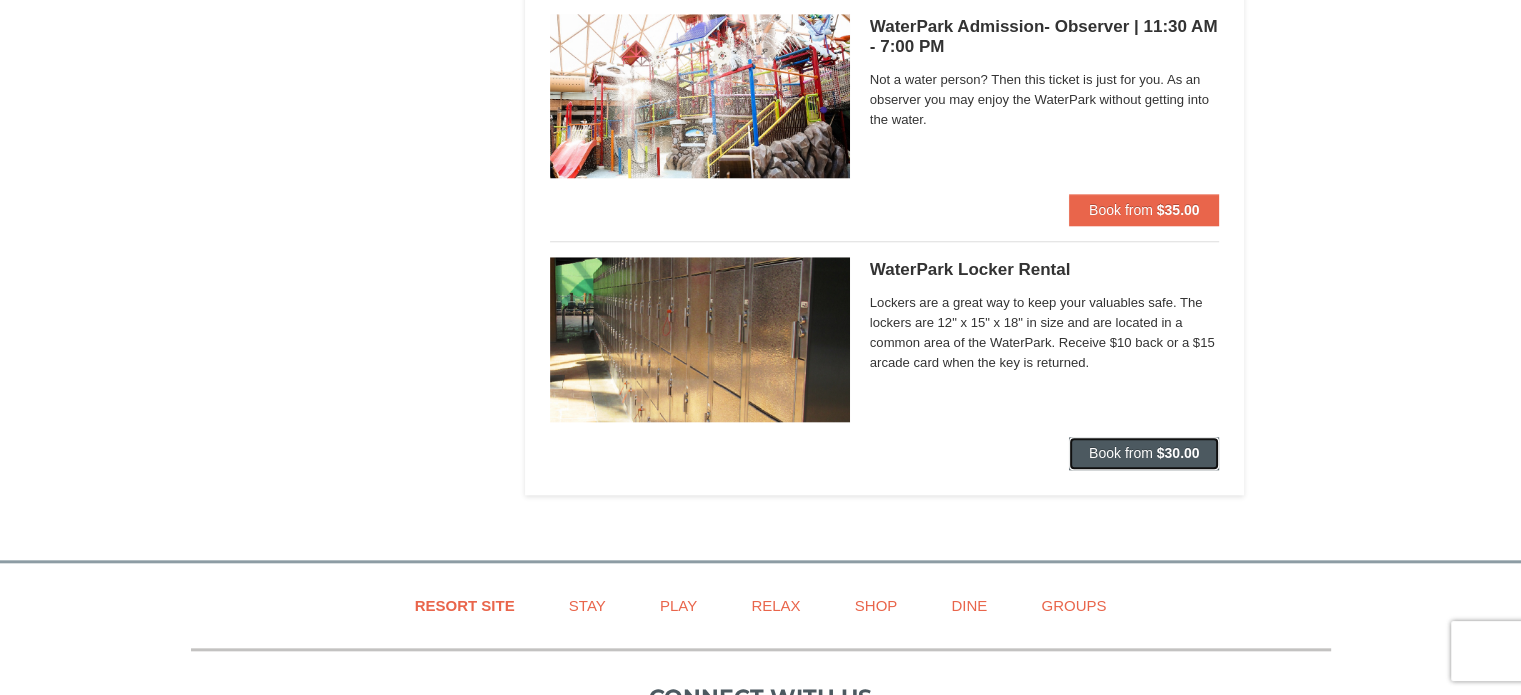 click on "Book from" at bounding box center (1121, 453) 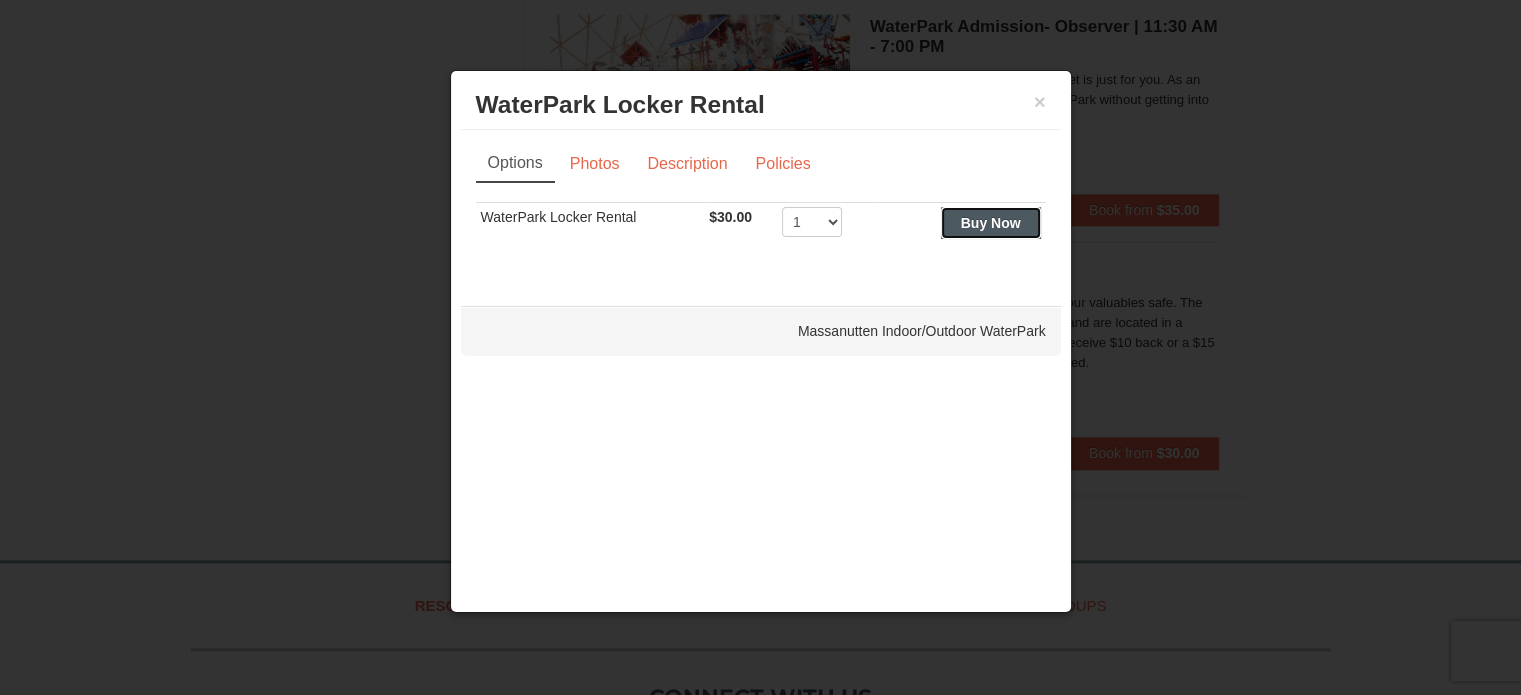 click on "Buy Now" at bounding box center (991, 223) 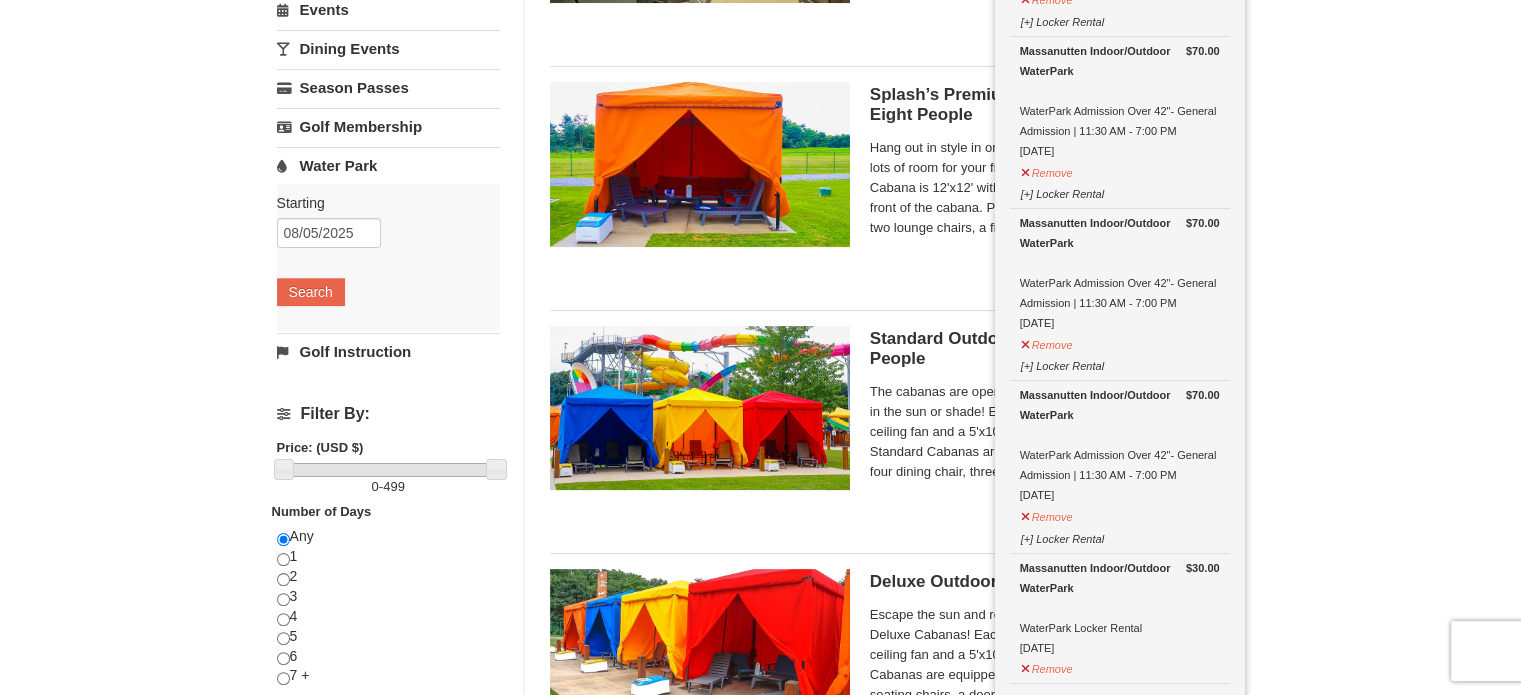 scroll, scrollTop: 606, scrollLeft: 0, axis: vertical 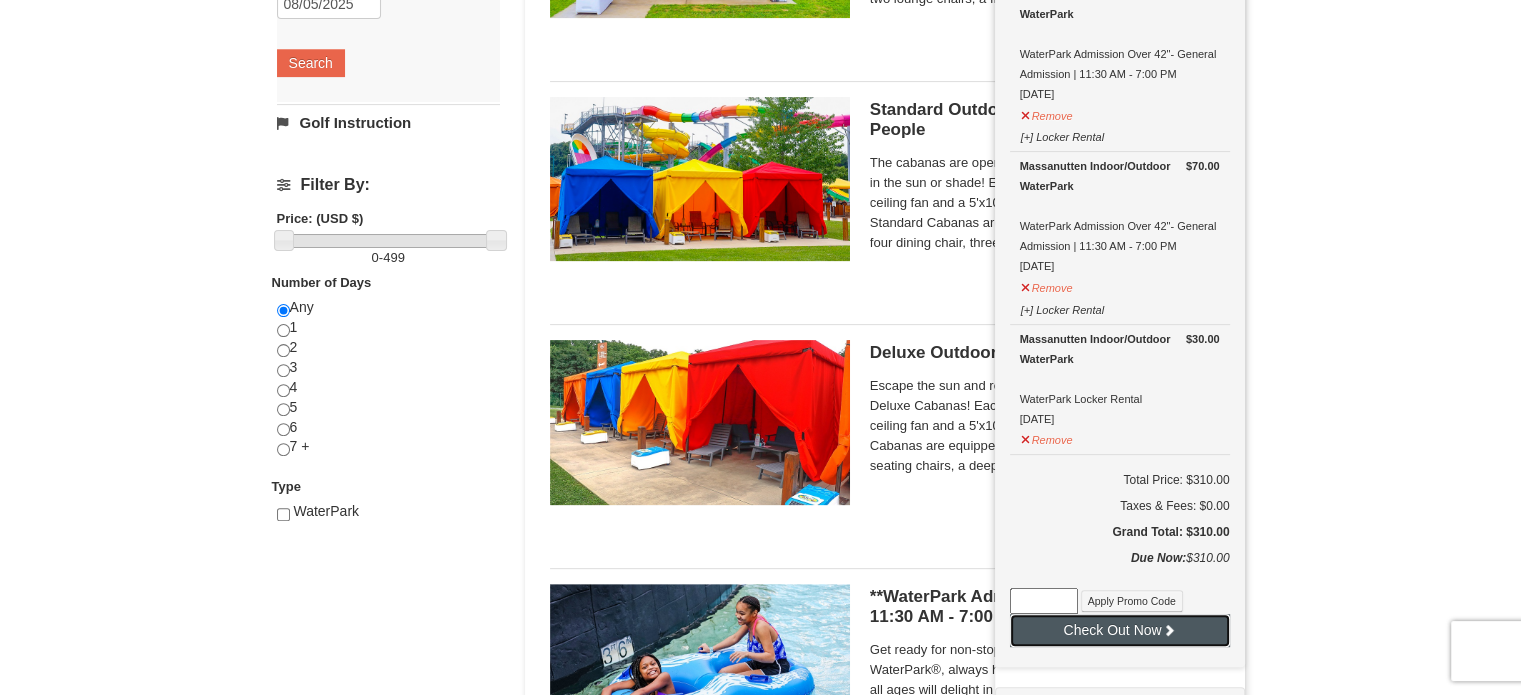 click on "Check Out Now" at bounding box center (1120, 630) 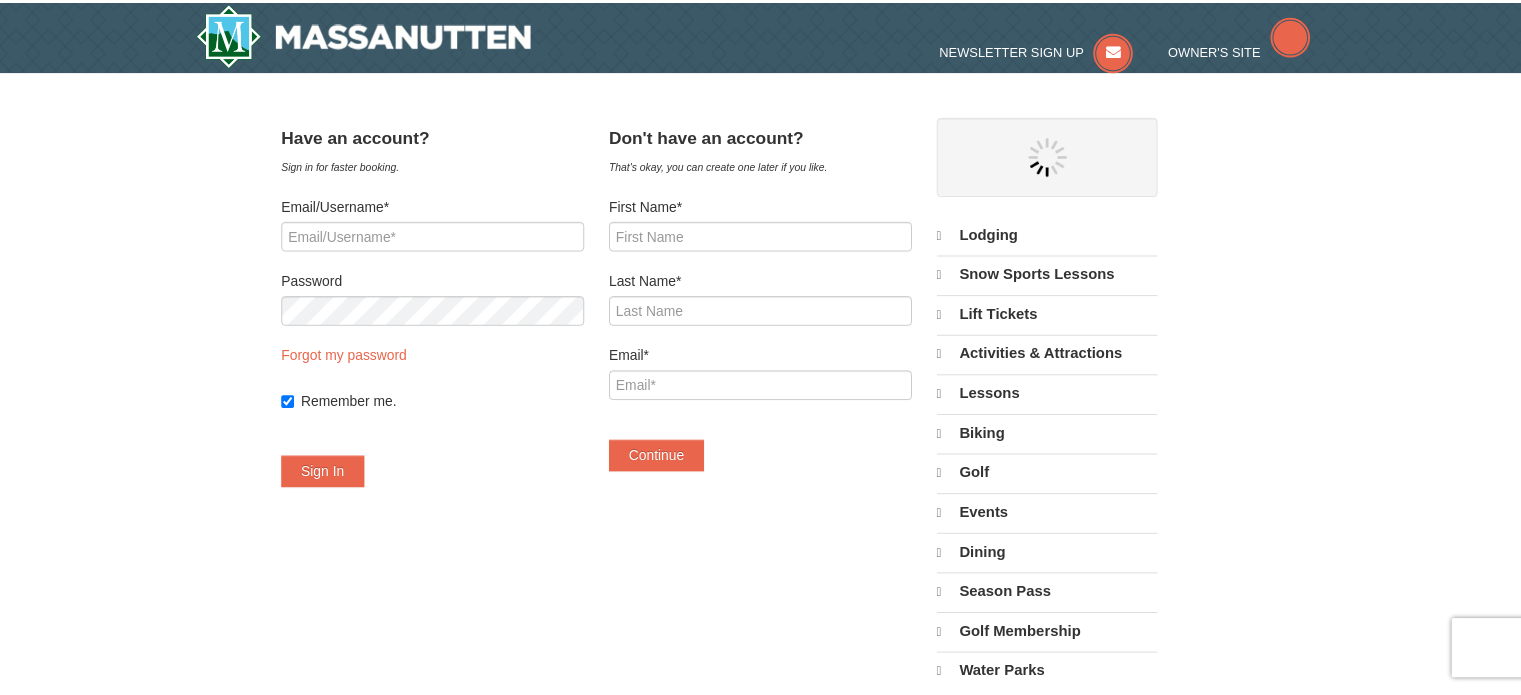 scroll, scrollTop: 0, scrollLeft: 0, axis: both 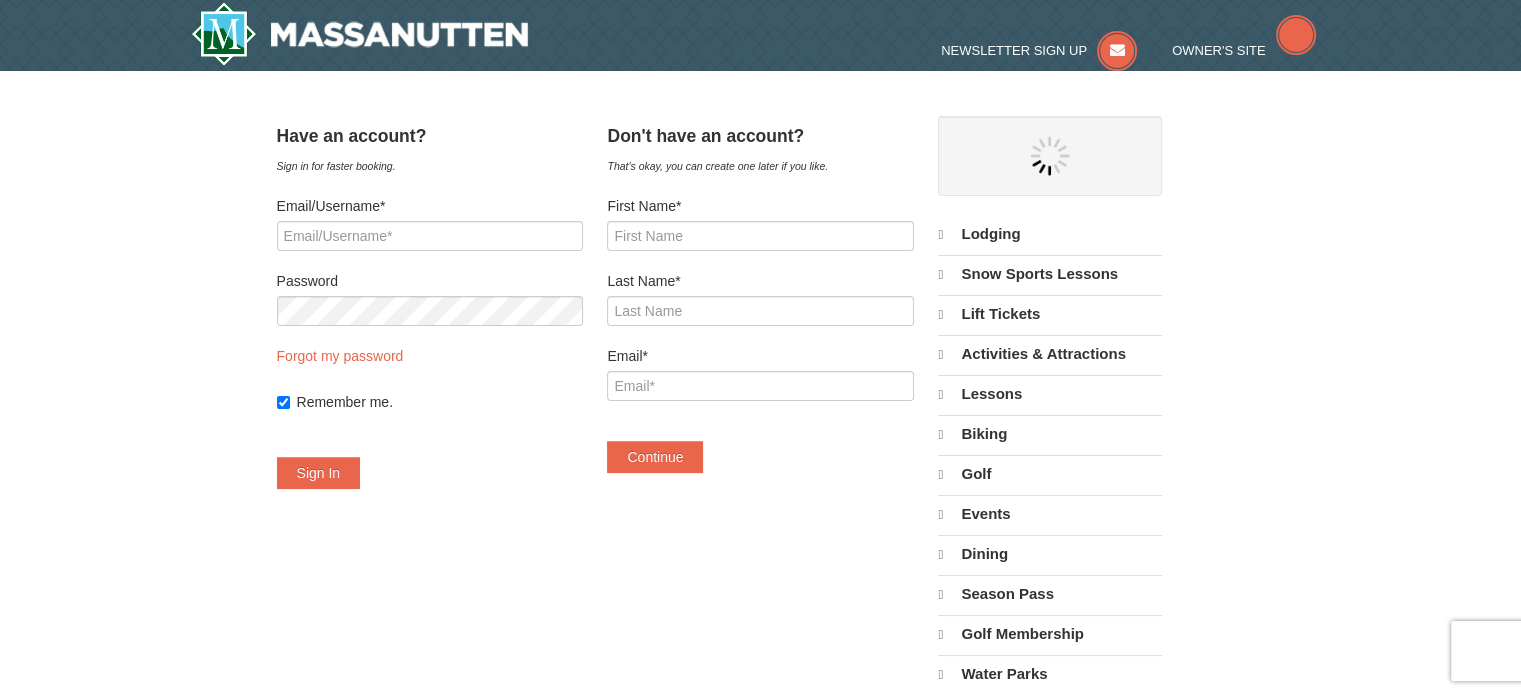 select on "8" 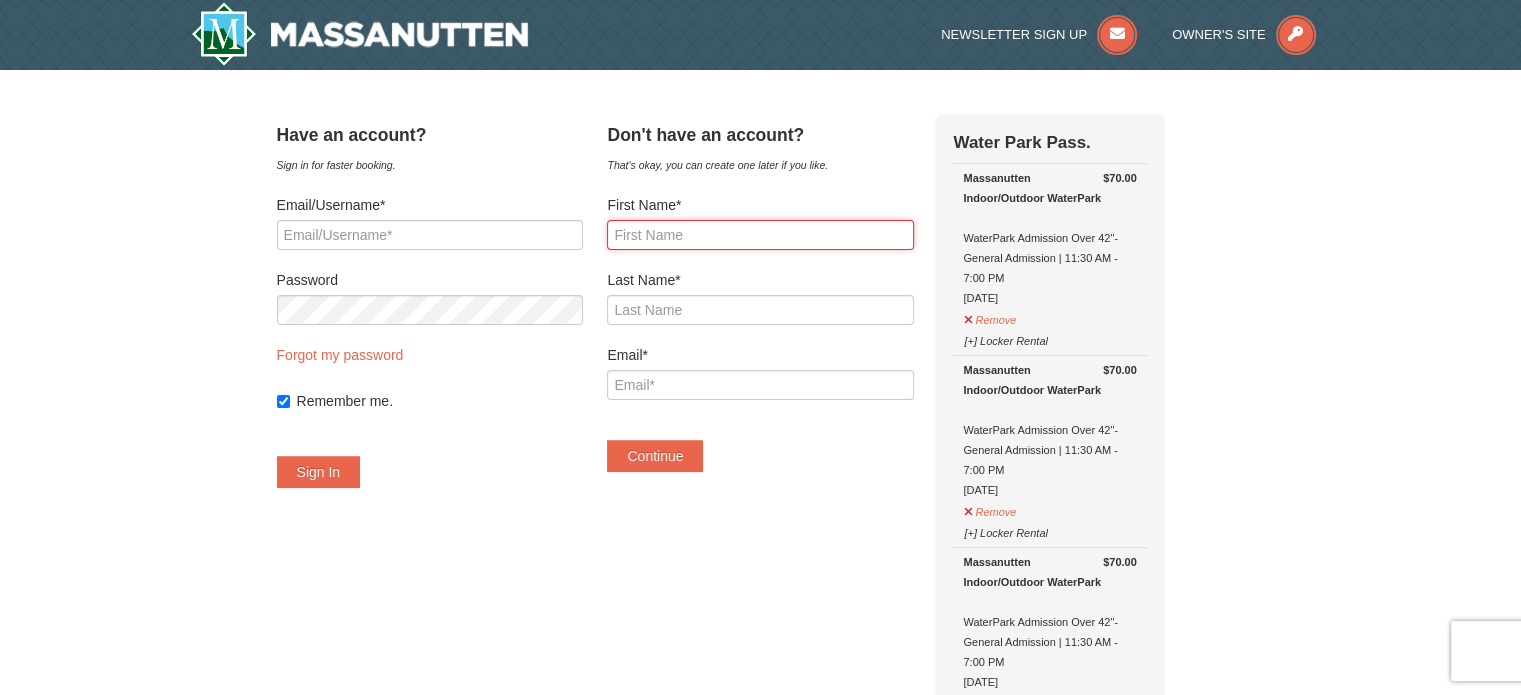 click on "First Name*" at bounding box center [760, 235] 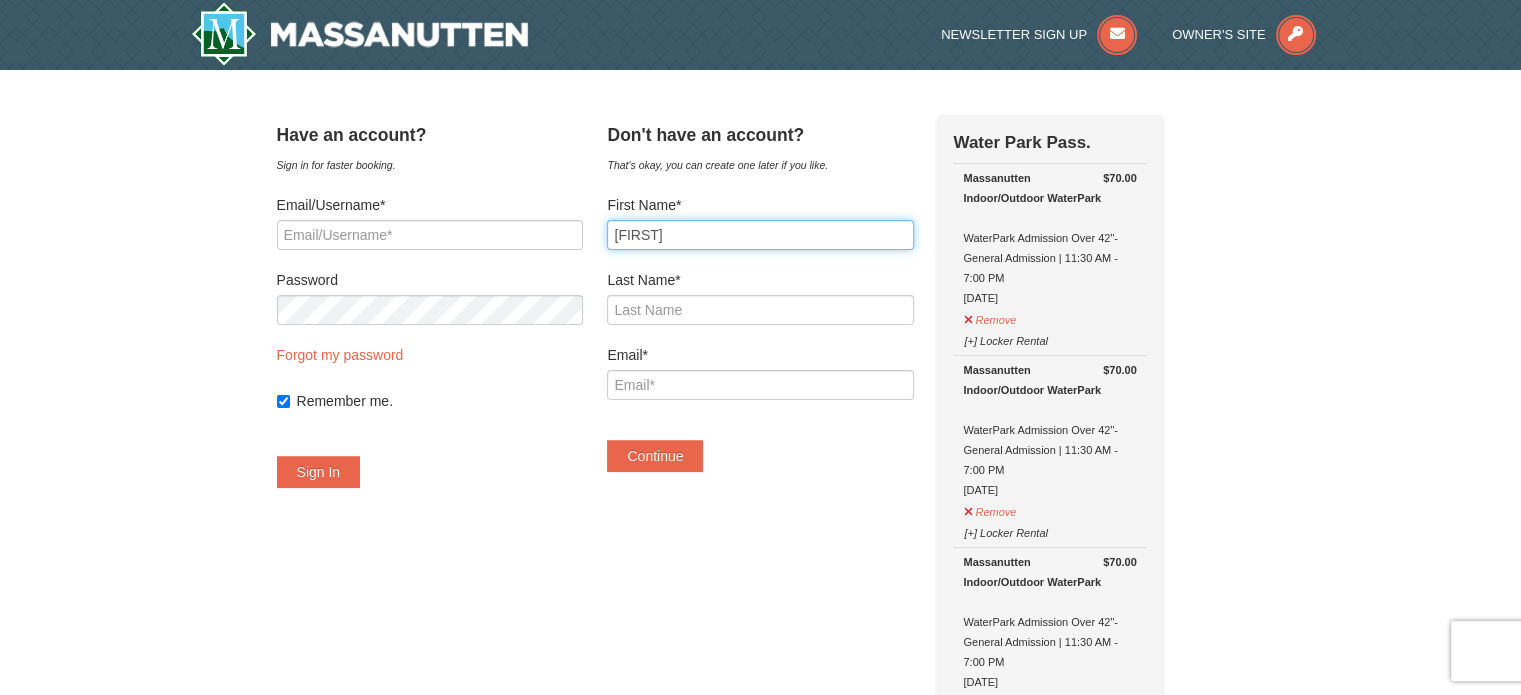 type on "Kelly" 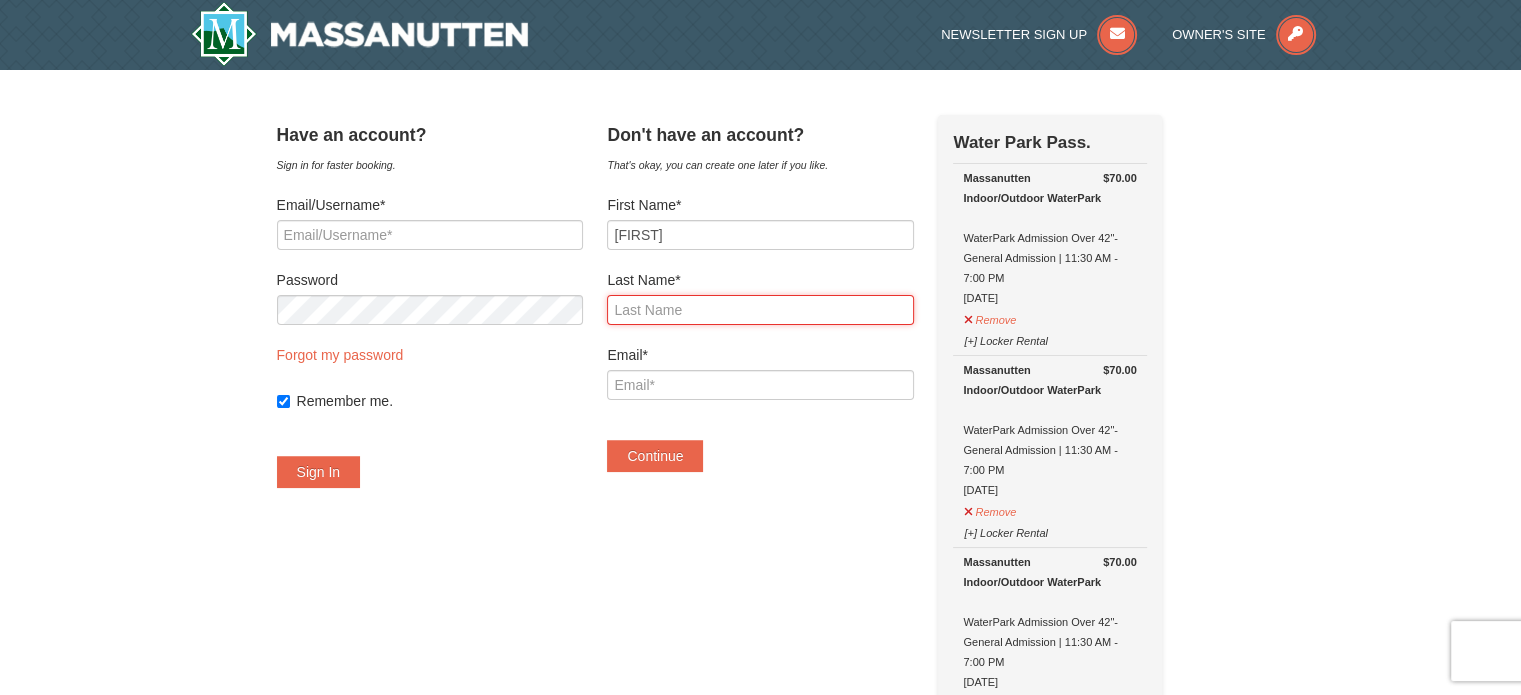 click on "Last Name*" at bounding box center (760, 310) 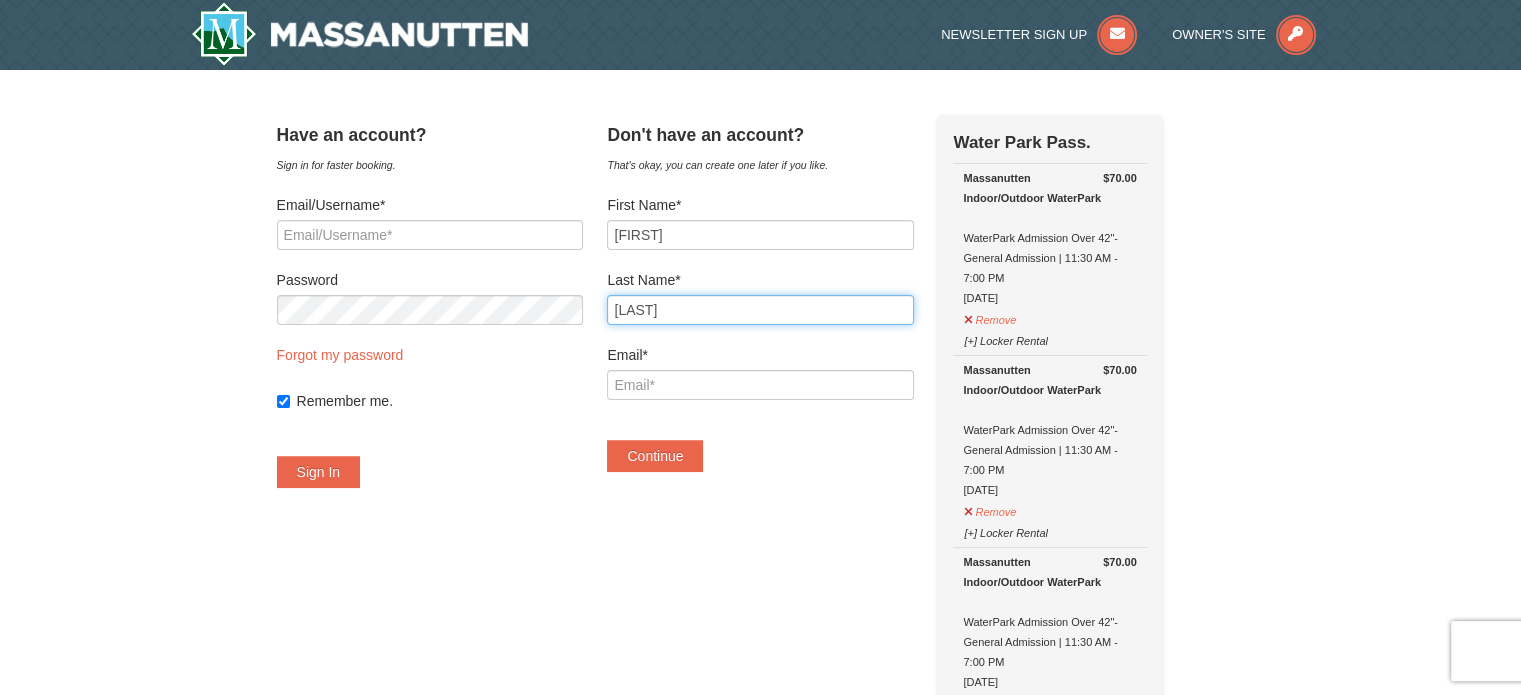 type on "Dove" 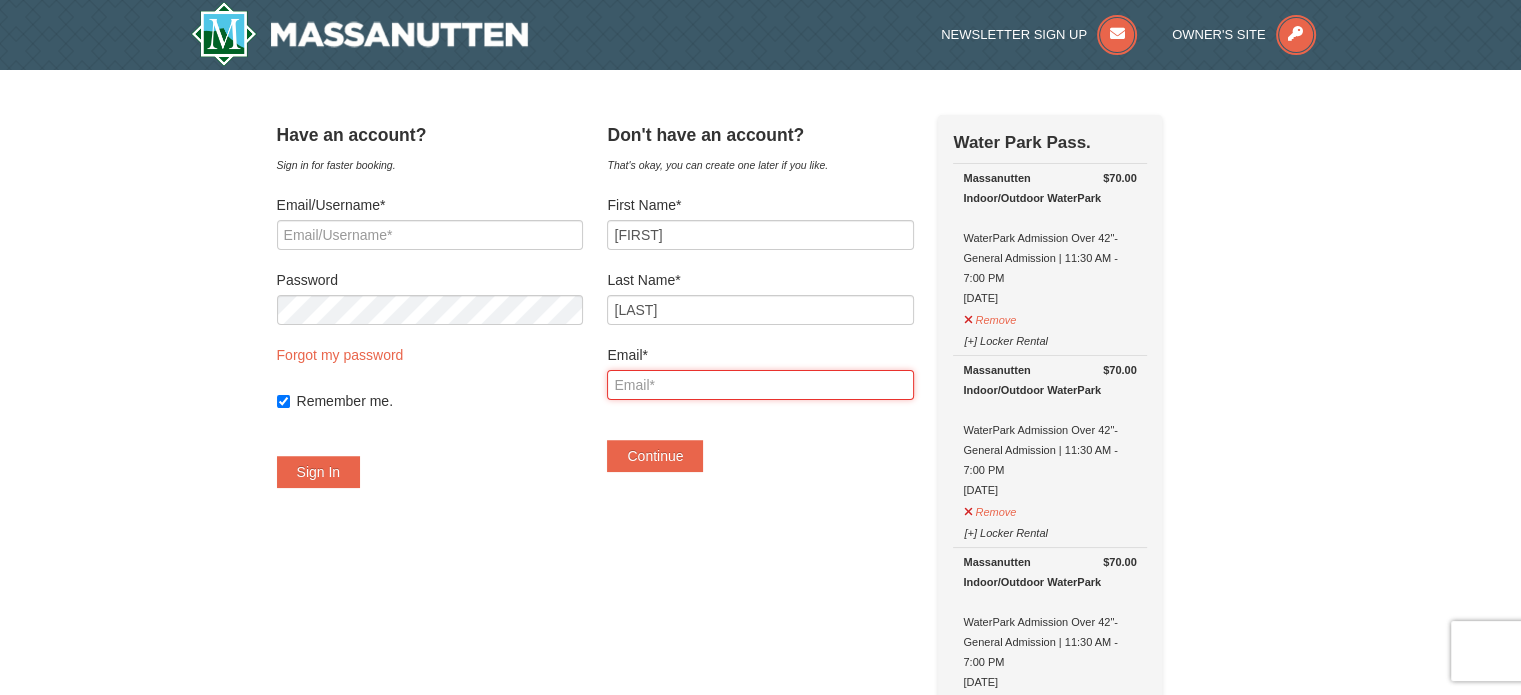 click on "Email*" at bounding box center (760, 385) 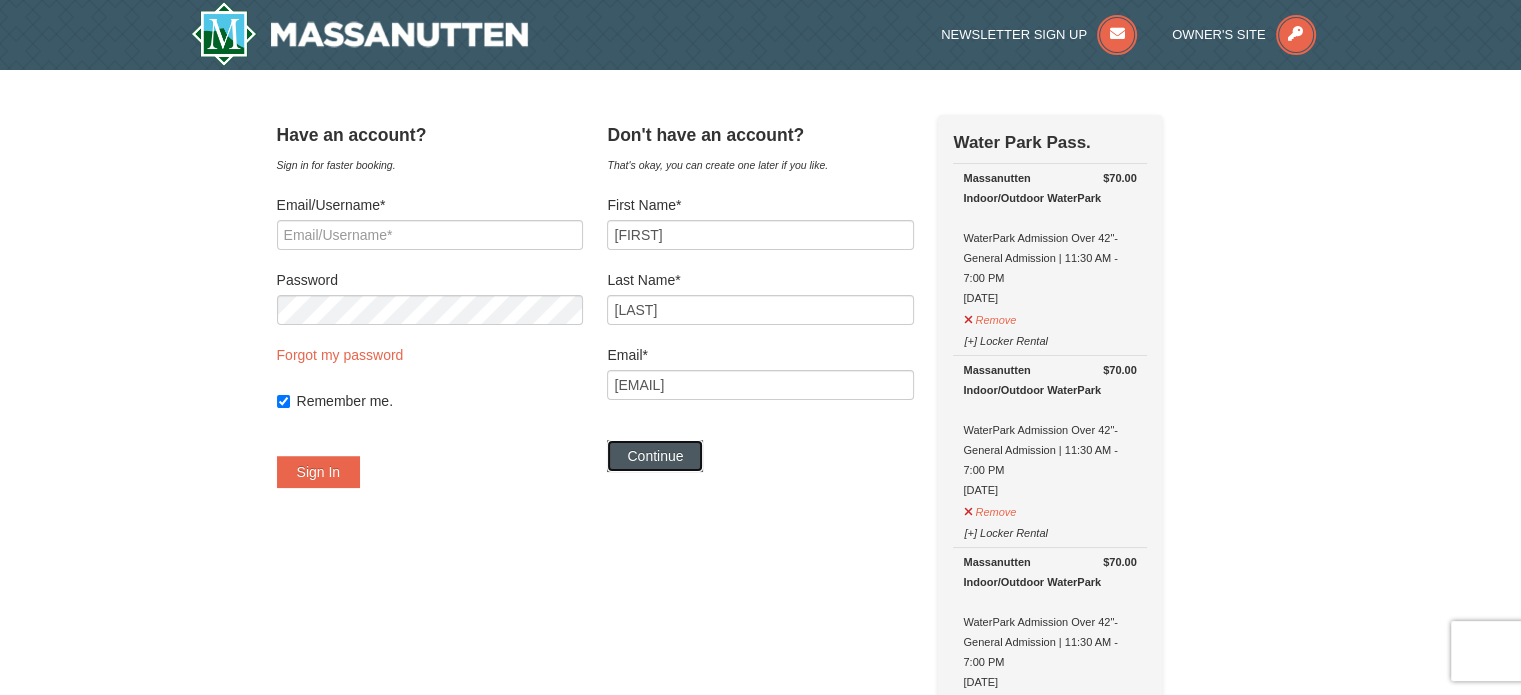 click on "Continue" at bounding box center (655, 456) 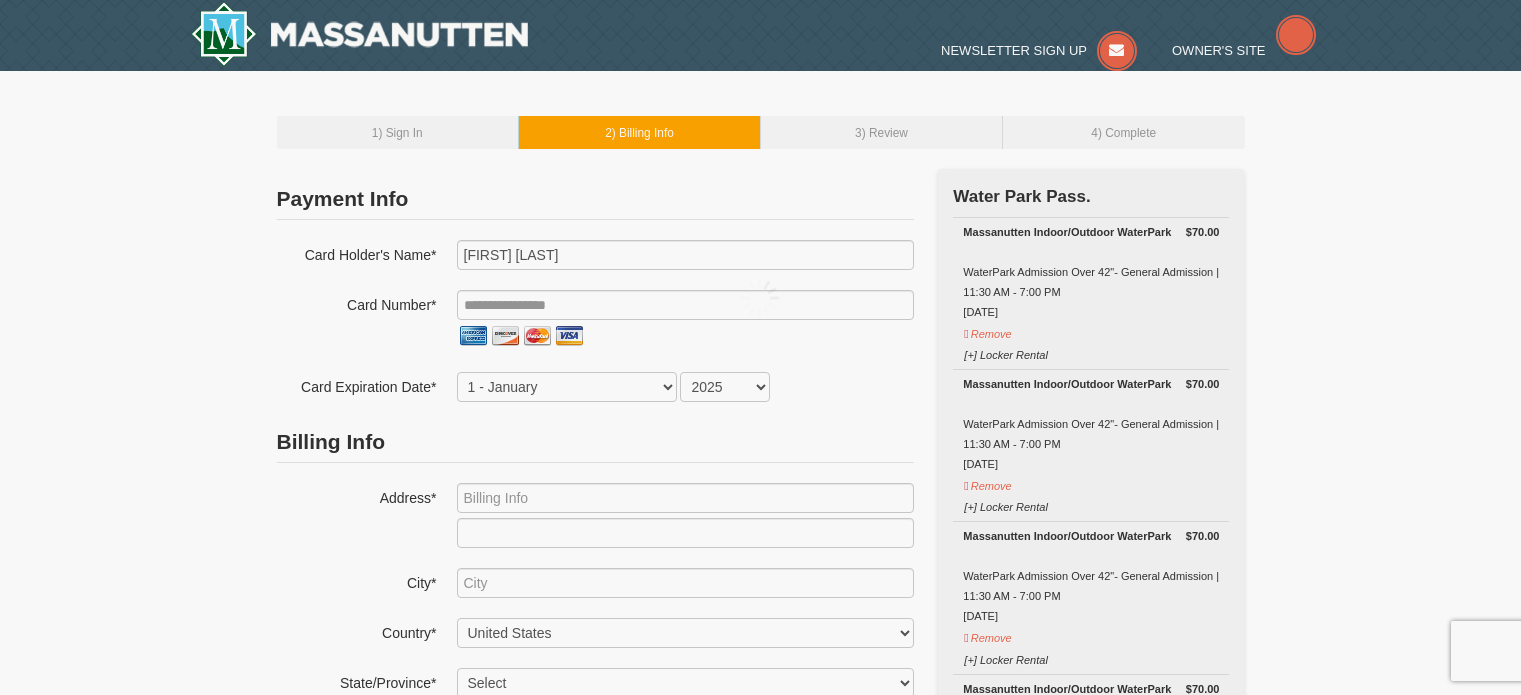 scroll, scrollTop: 0, scrollLeft: 0, axis: both 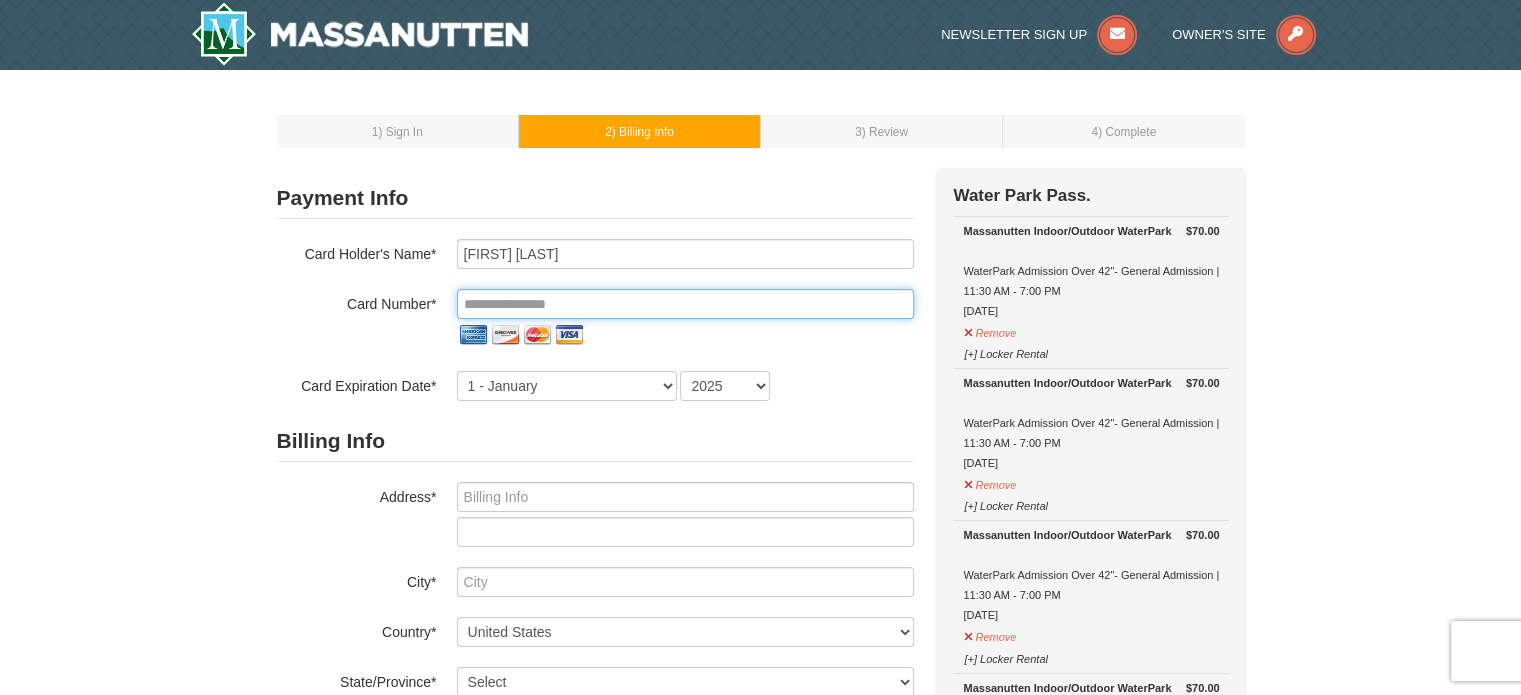 click at bounding box center [685, 304] 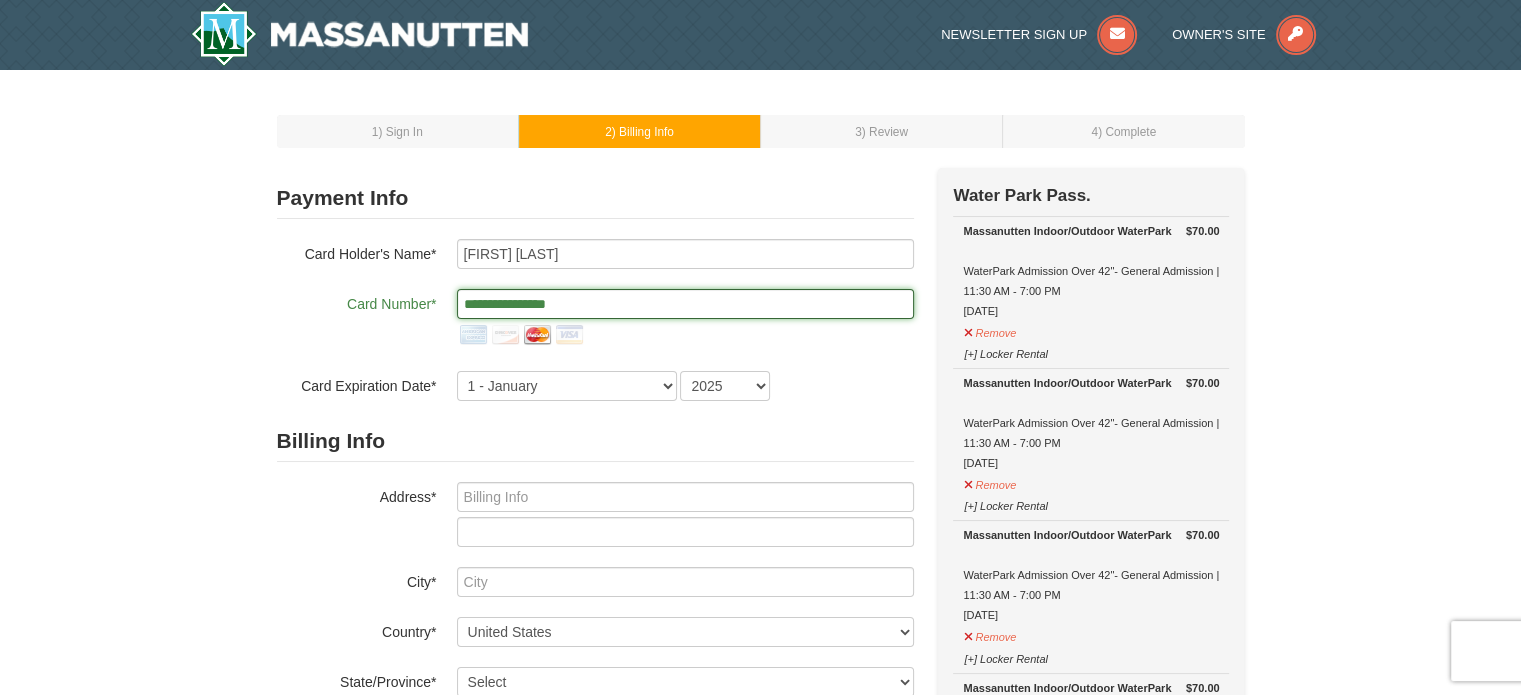 type on "**********" 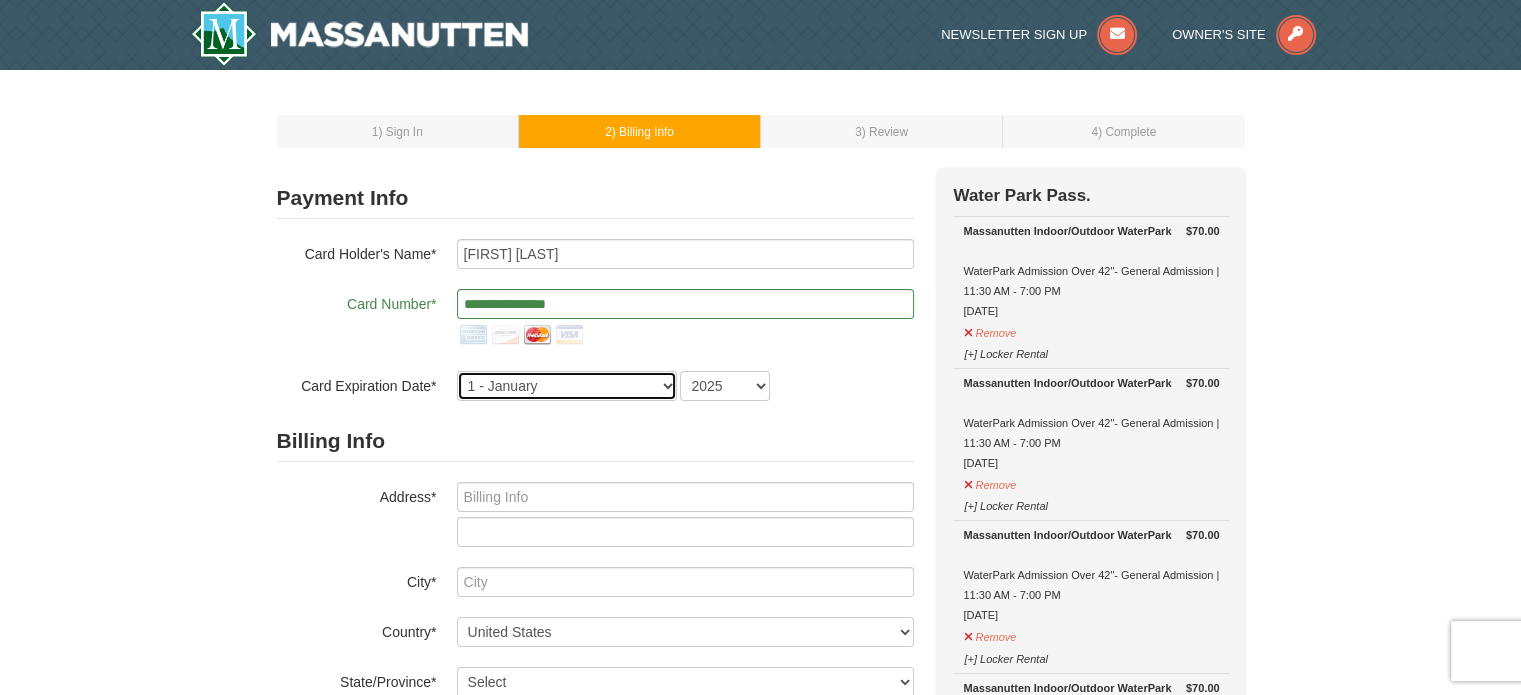 click on "1 - January 2 - February 3 - March 4 - April 5 - May 6 - June 7 - July 8 - August 9 - September 10 - October 11 - November 12 - December" at bounding box center (567, 386) 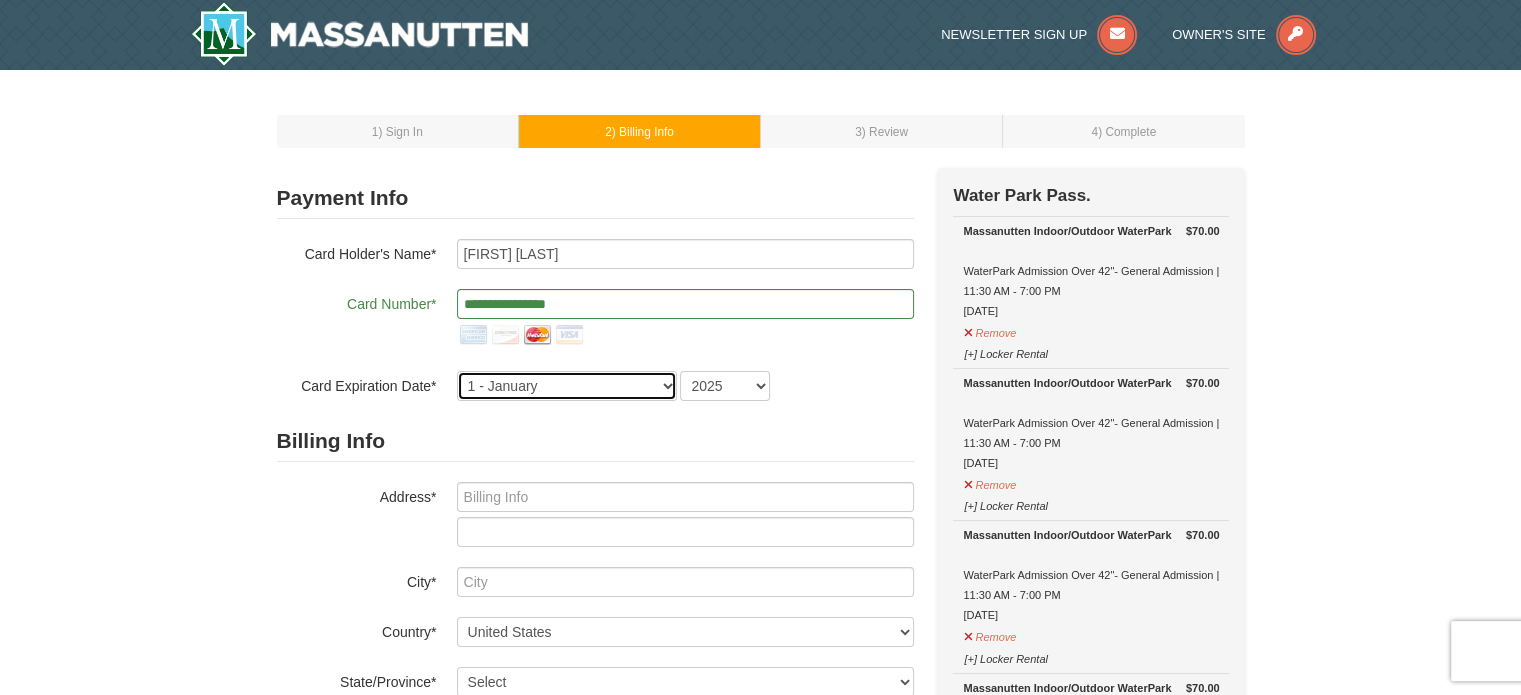 click on "1 - January 2 - February 3 - March 4 - April 5 - May 6 - June 7 - July 8 - August 9 - September 10 - October 11 - November 12 - December" at bounding box center (567, 386) 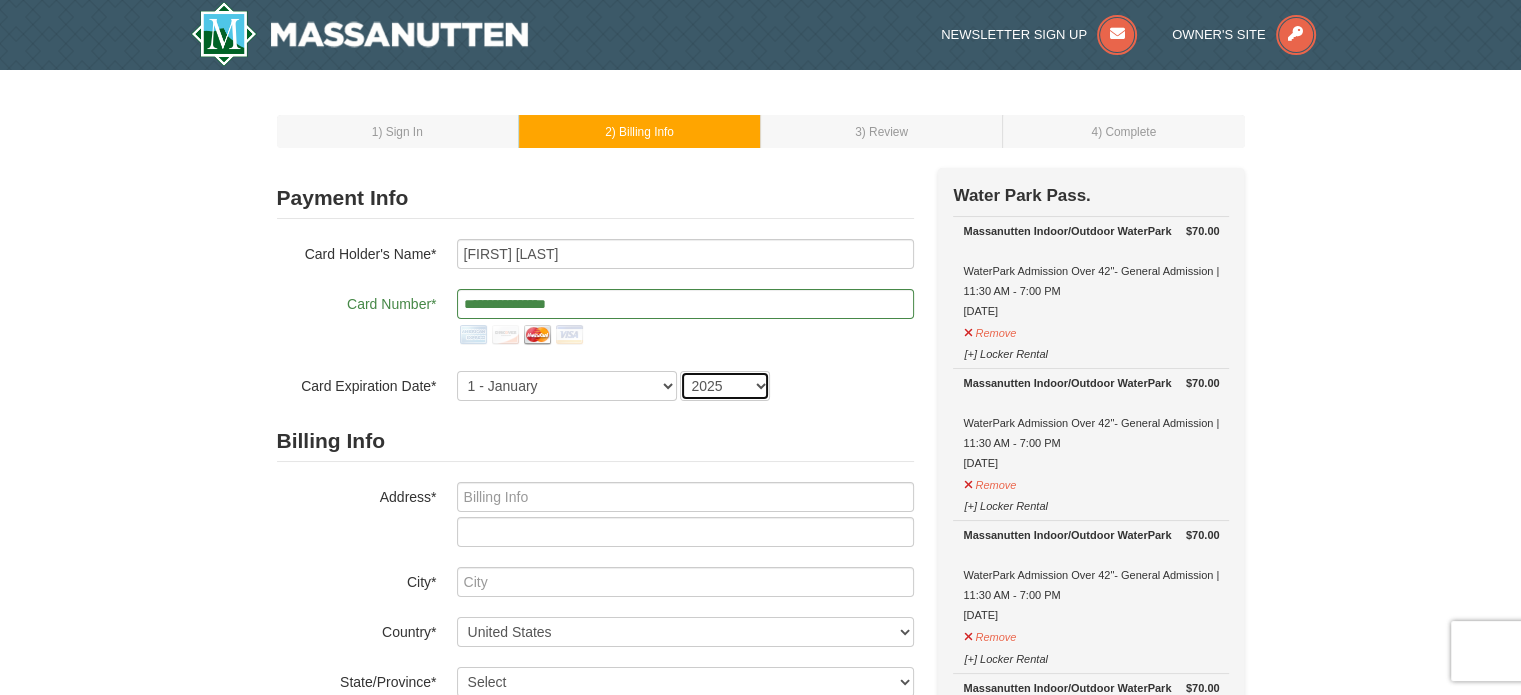 click on "2025 2026 2027 2028 2029 2030 2031 2032 2033 2034" at bounding box center [725, 386] 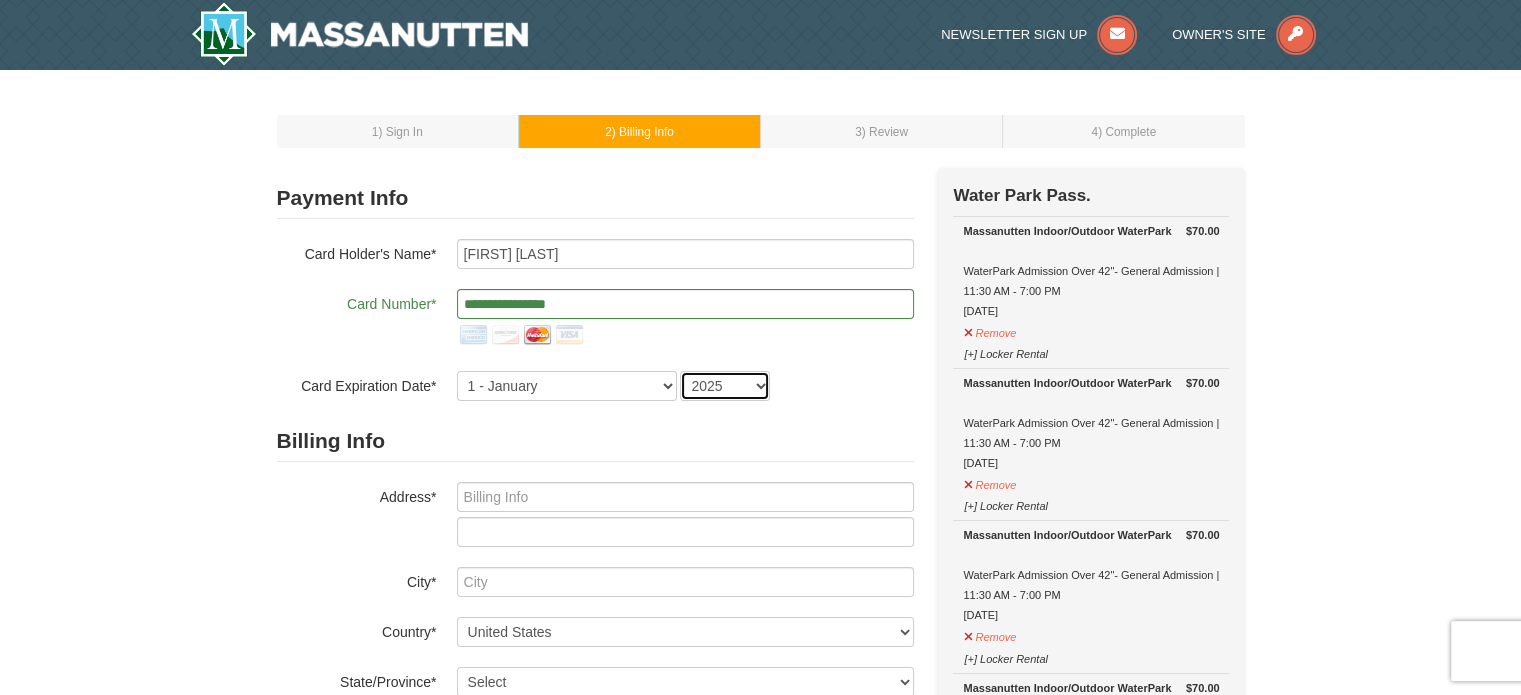 select on "2027" 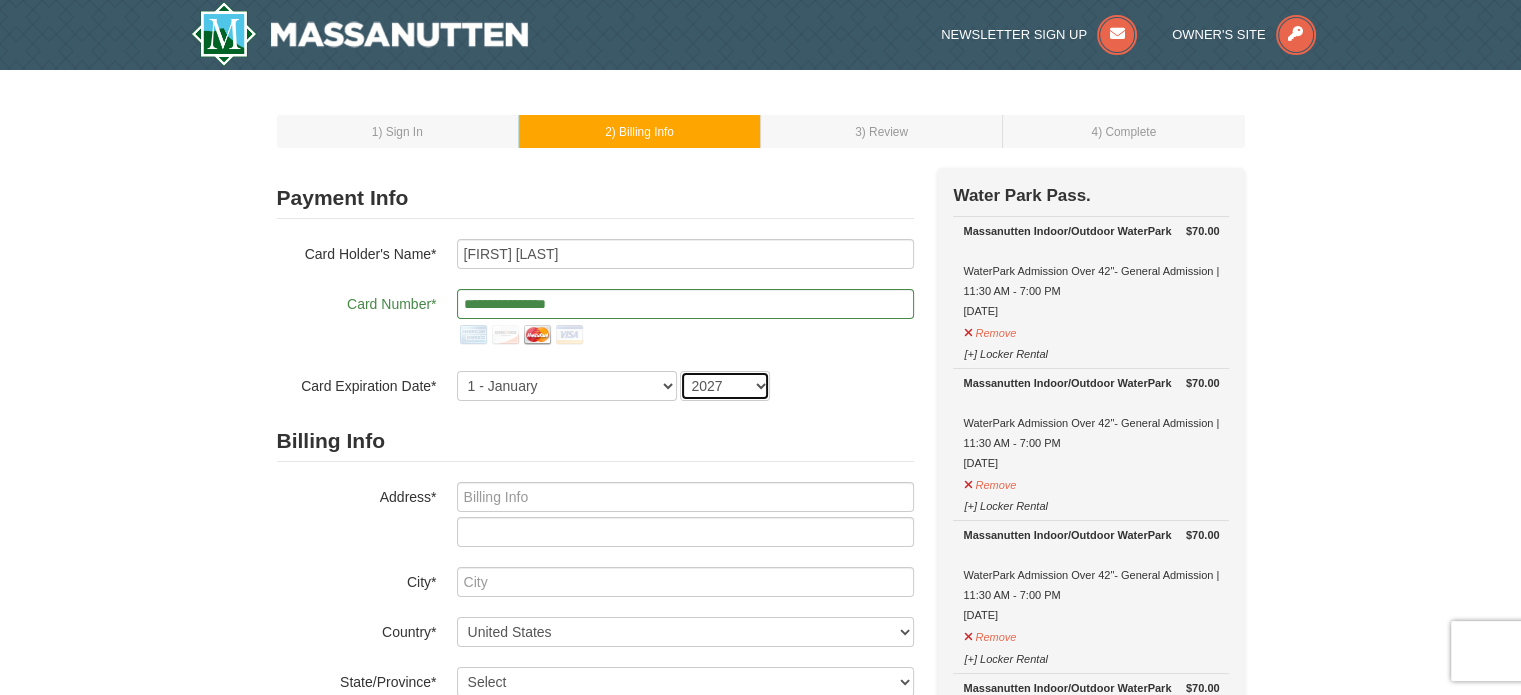 click on "2025 2026 2027 2028 2029 2030 2031 2032 2033 2034" at bounding box center [725, 386] 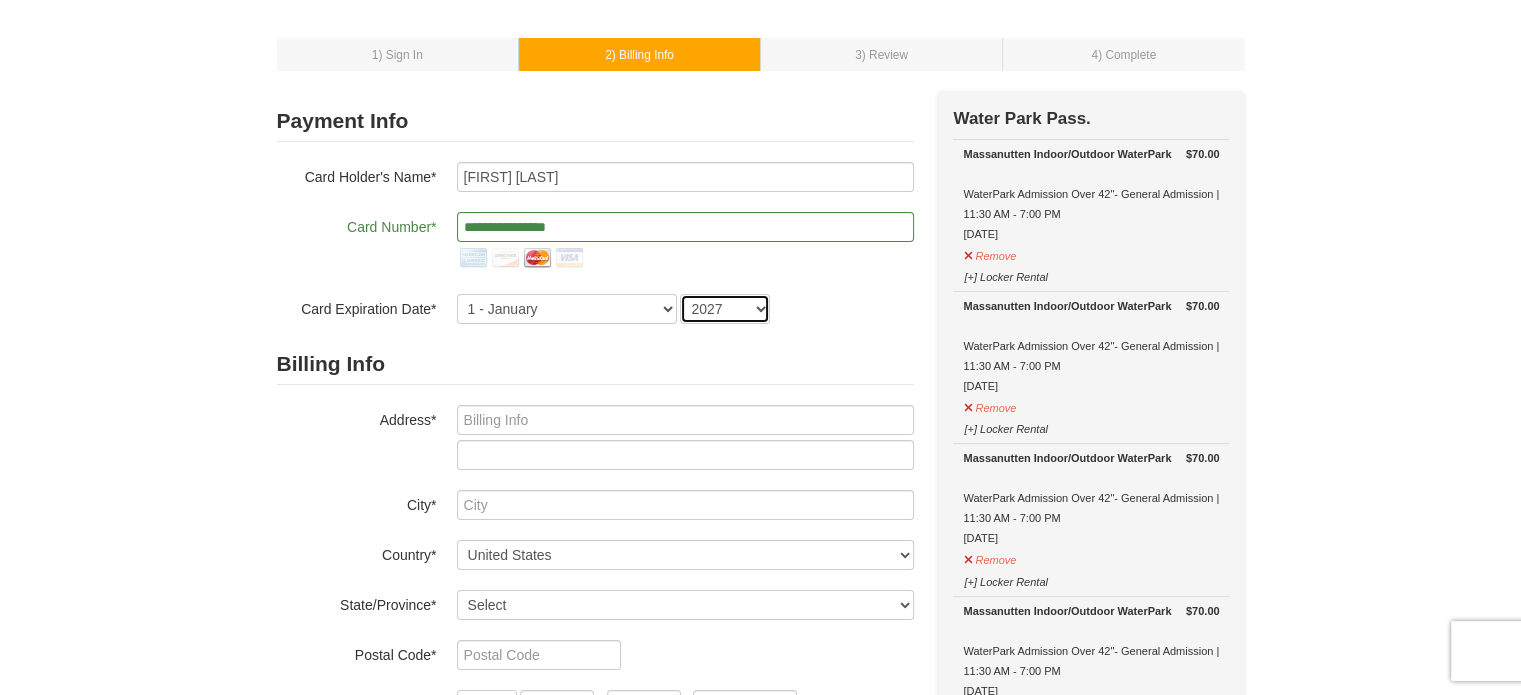 scroll, scrollTop: 200, scrollLeft: 0, axis: vertical 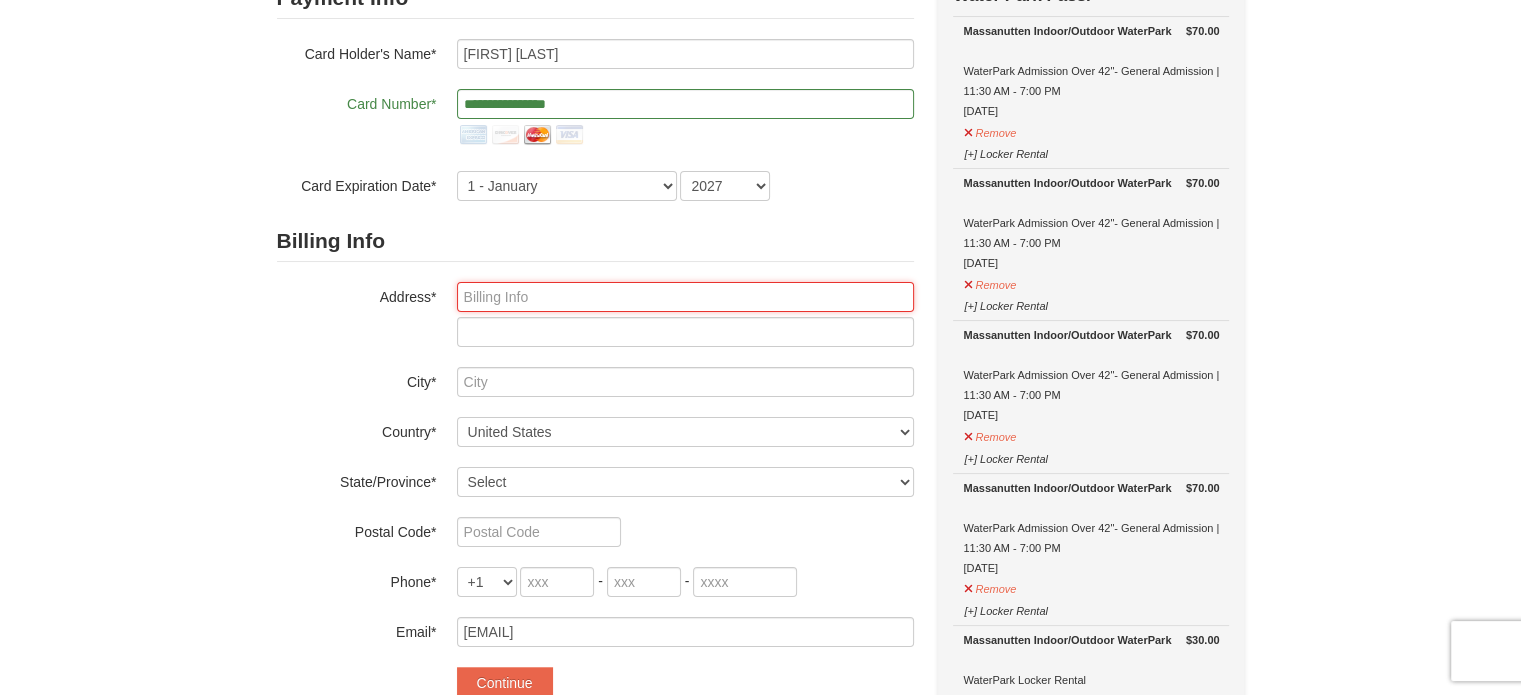 click at bounding box center (685, 297) 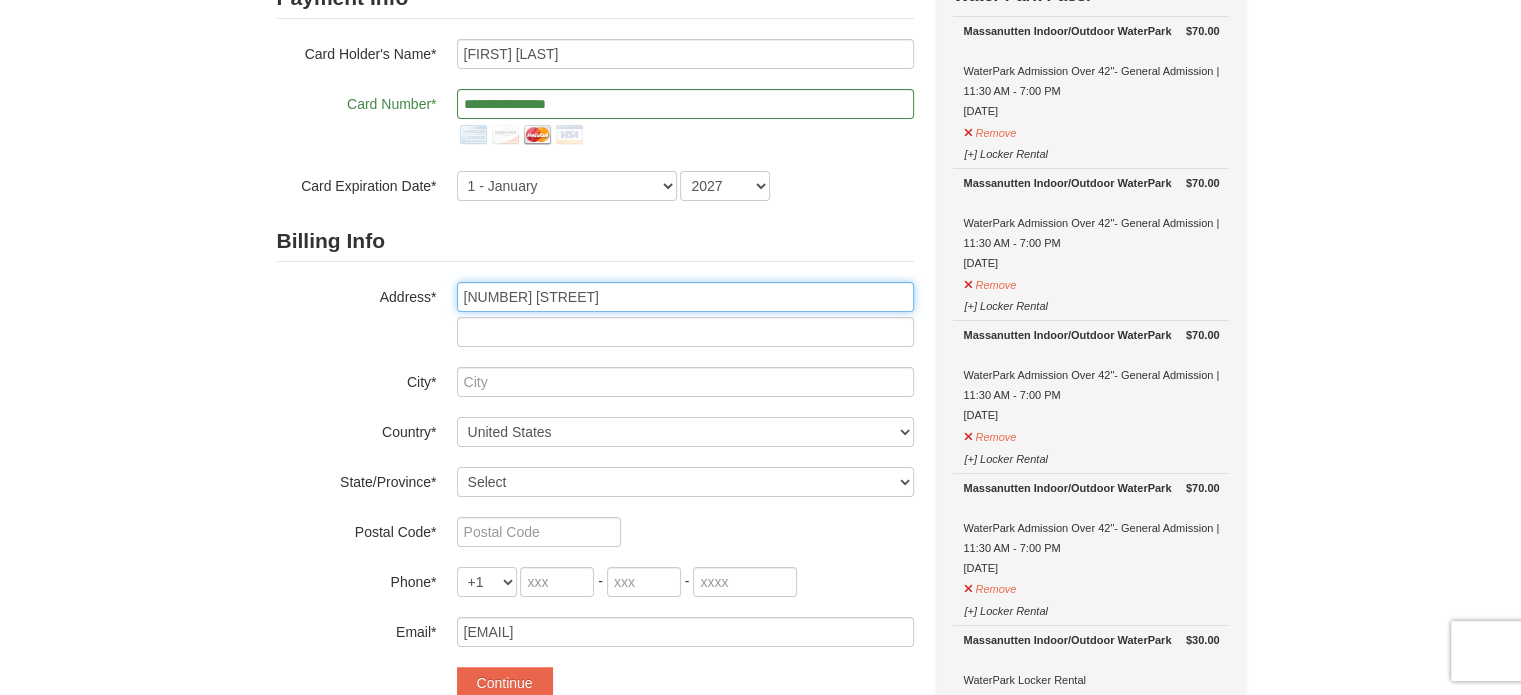 type on "1740 Dove Farm Lane" 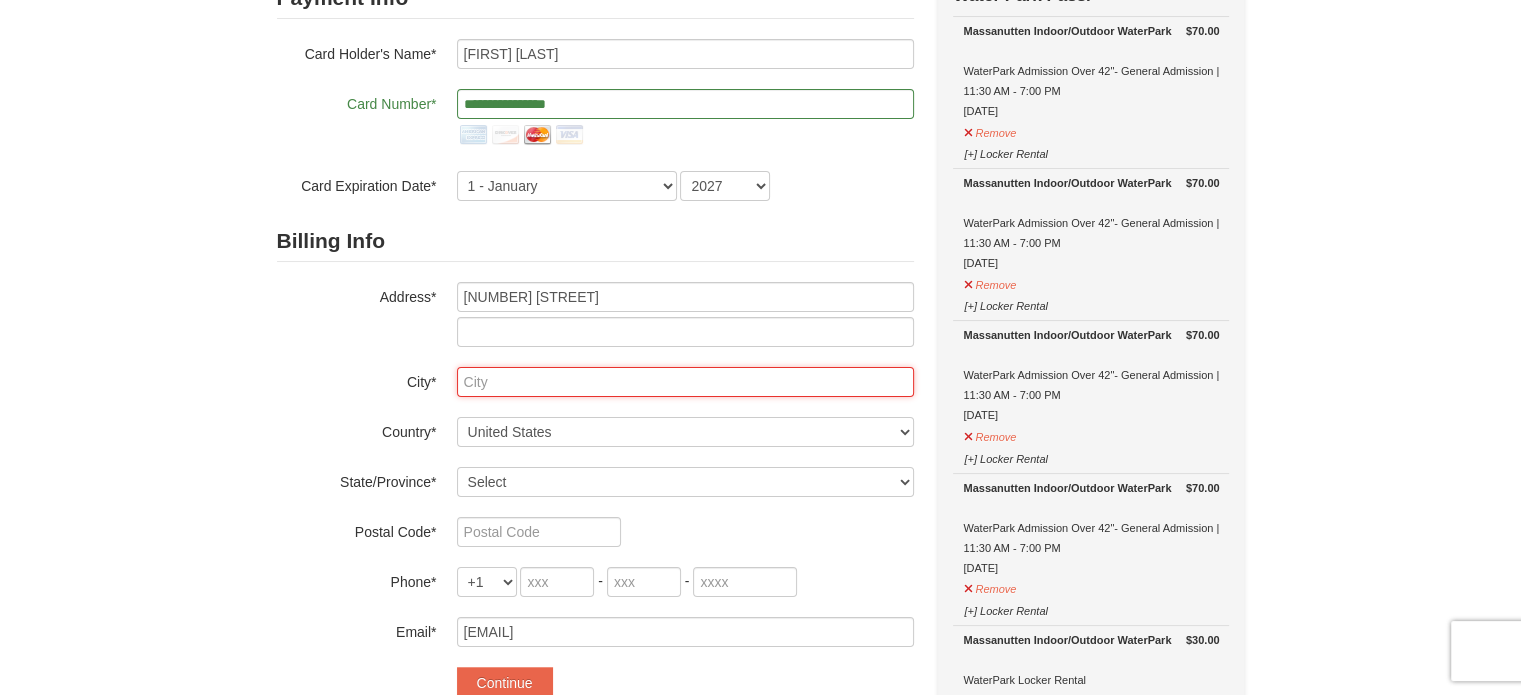 click at bounding box center [685, 382] 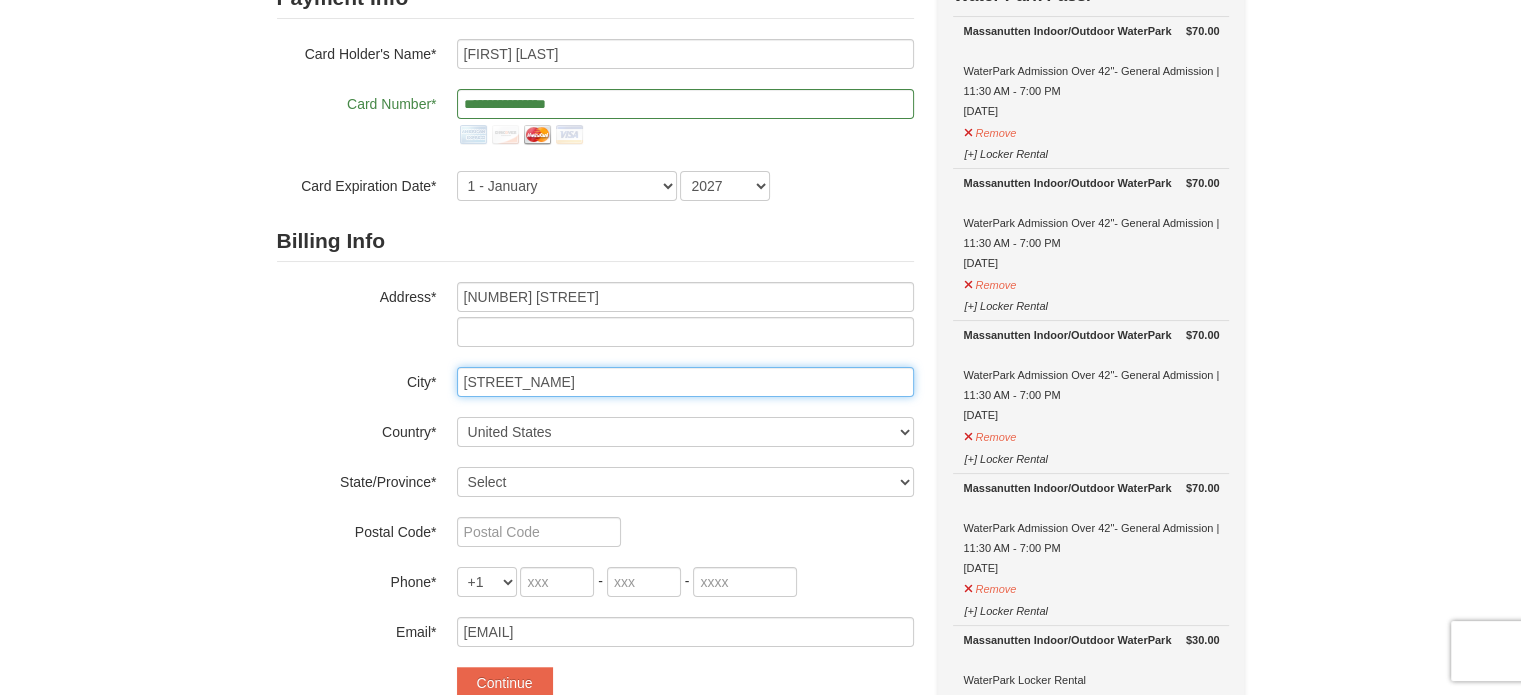 type on "Broadway" 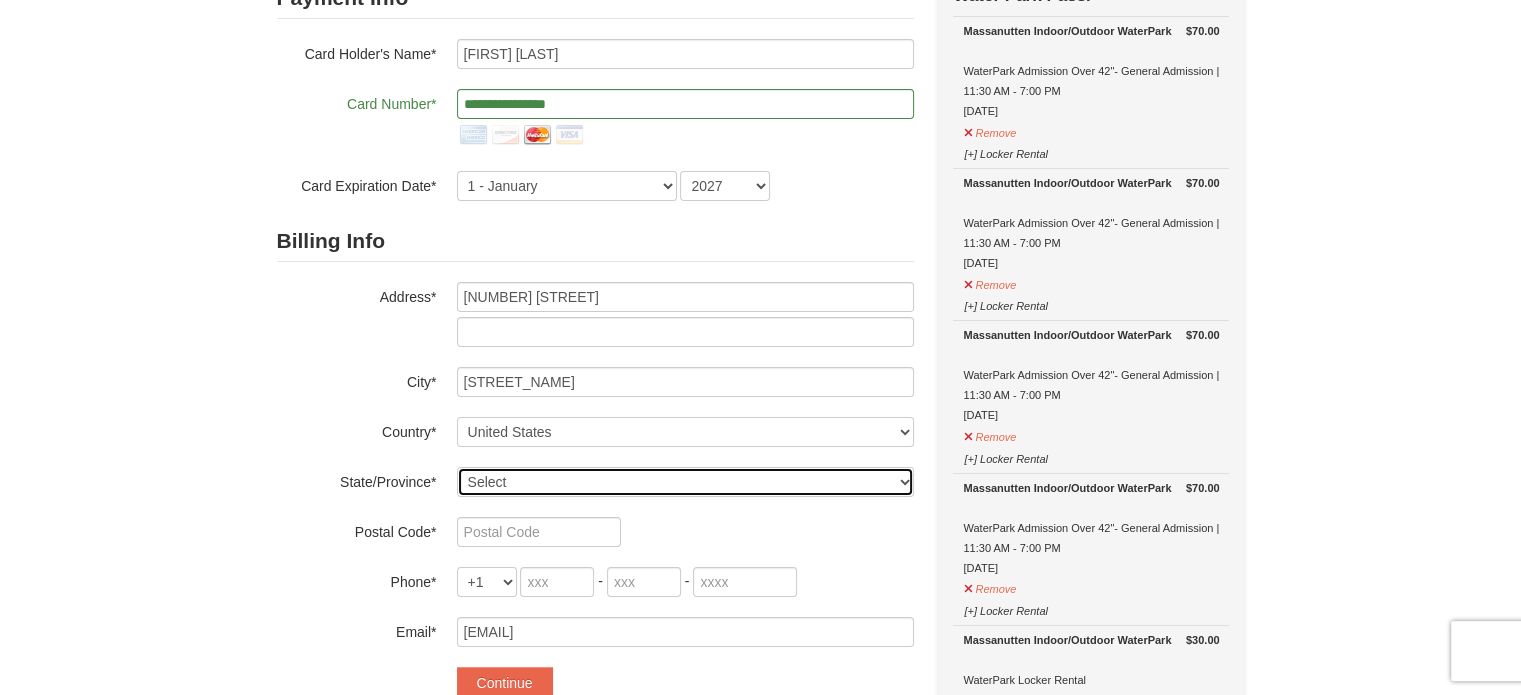click on "Select Alabama Alaska American Samoa Arizona Arkansas California Colorado Connecticut Delaware District Of Columbia Federated States Of Micronesia Florida Georgia Guam Hawaii Idaho Illinois Indiana Iowa Kansas Kentucky Louisiana Maine Marshall Islands Maryland Massachusetts Michigan Minnesota Mississippi Missouri Montana Nebraska Nevada New Hampshire New Jersey New Mexico New York North Carolina North Dakota Northern Mariana Islands Ohio Oklahoma Oregon Palau Pennsylvania Puerto Rico Rhode Island South Carolina South Dakota Tennessee Texas Utah Vermont Virgin Islands Virginia Washington West Virginia Wisconsin Wyoming" at bounding box center [685, 482] 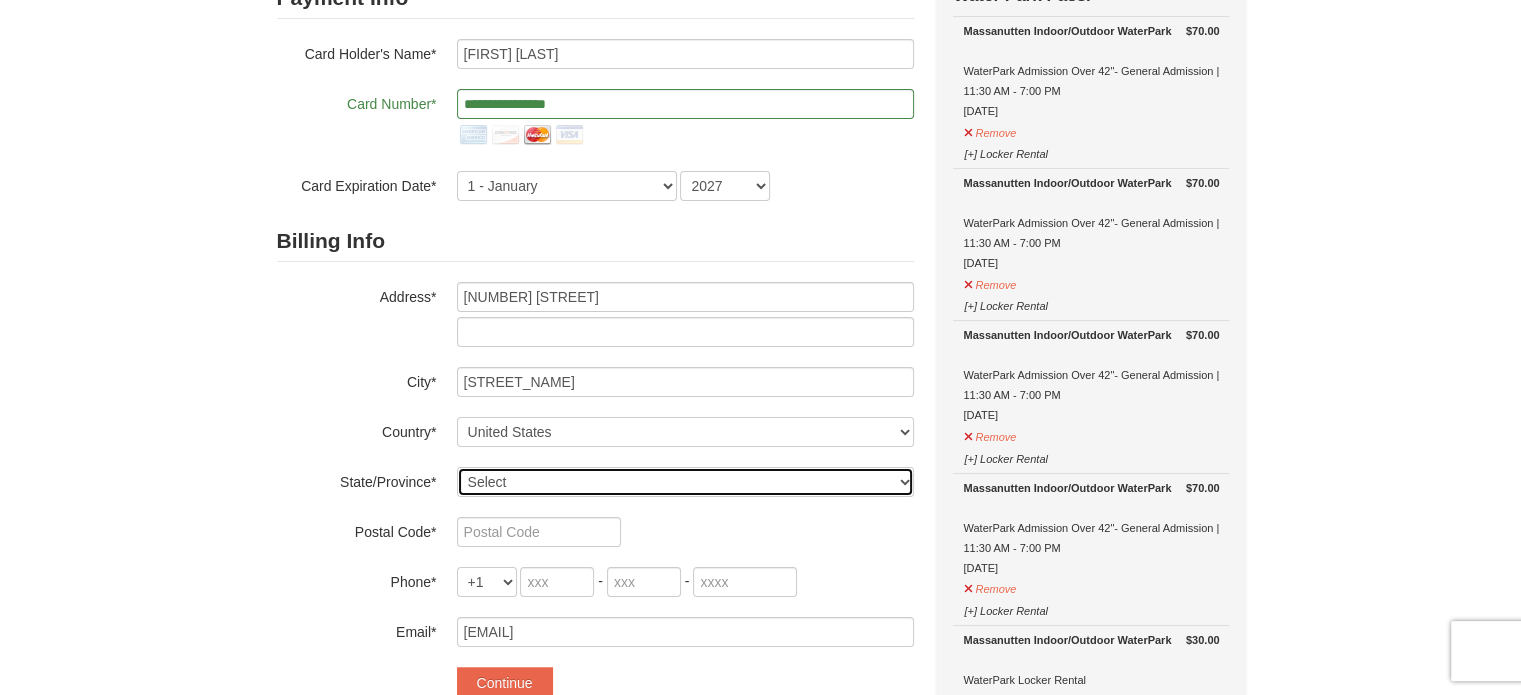 select on "VA" 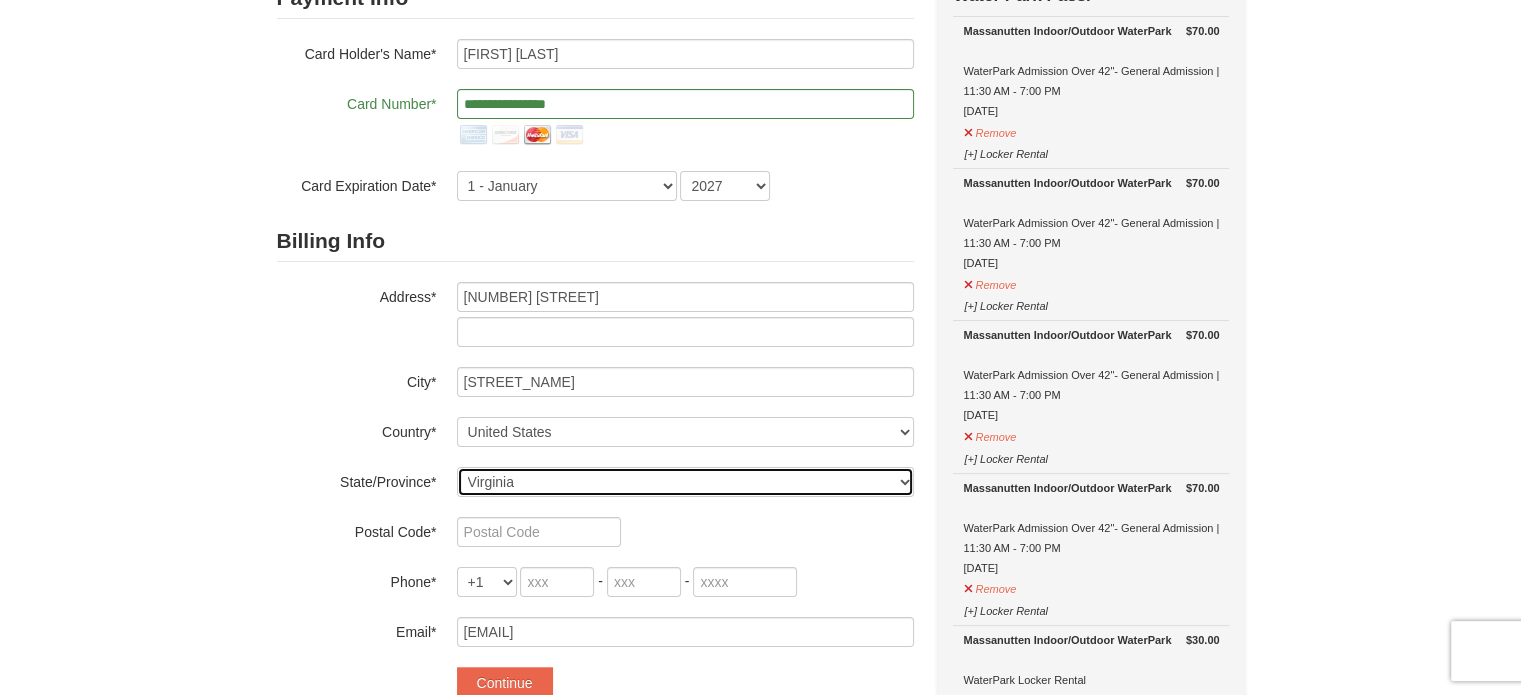 click on "Select Alabama Alaska American Samoa Arizona Arkansas California Colorado Connecticut Delaware District Of Columbia Federated States Of Micronesia Florida Georgia Guam Hawaii Idaho Illinois Indiana Iowa Kansas Kentucky Louisiana Maine Marshall Islands Maryland Massachusetts Michigan Minnesota Mississippi Missouri Montana Nebraska Nevada New Hampshire New Jersey New Mexico New York North Carolina North Dakota Northern Mariana Islands Ohio Oklahoma Oregon Palau Pennsylvania Puerto Rico Rhode Island South Carolina South Dakota Tennessee Texas Utah Vermont Virgin Islands Virginia Washington West Virginia Wisconsin Wyoming" at bounding box center [685, 482] 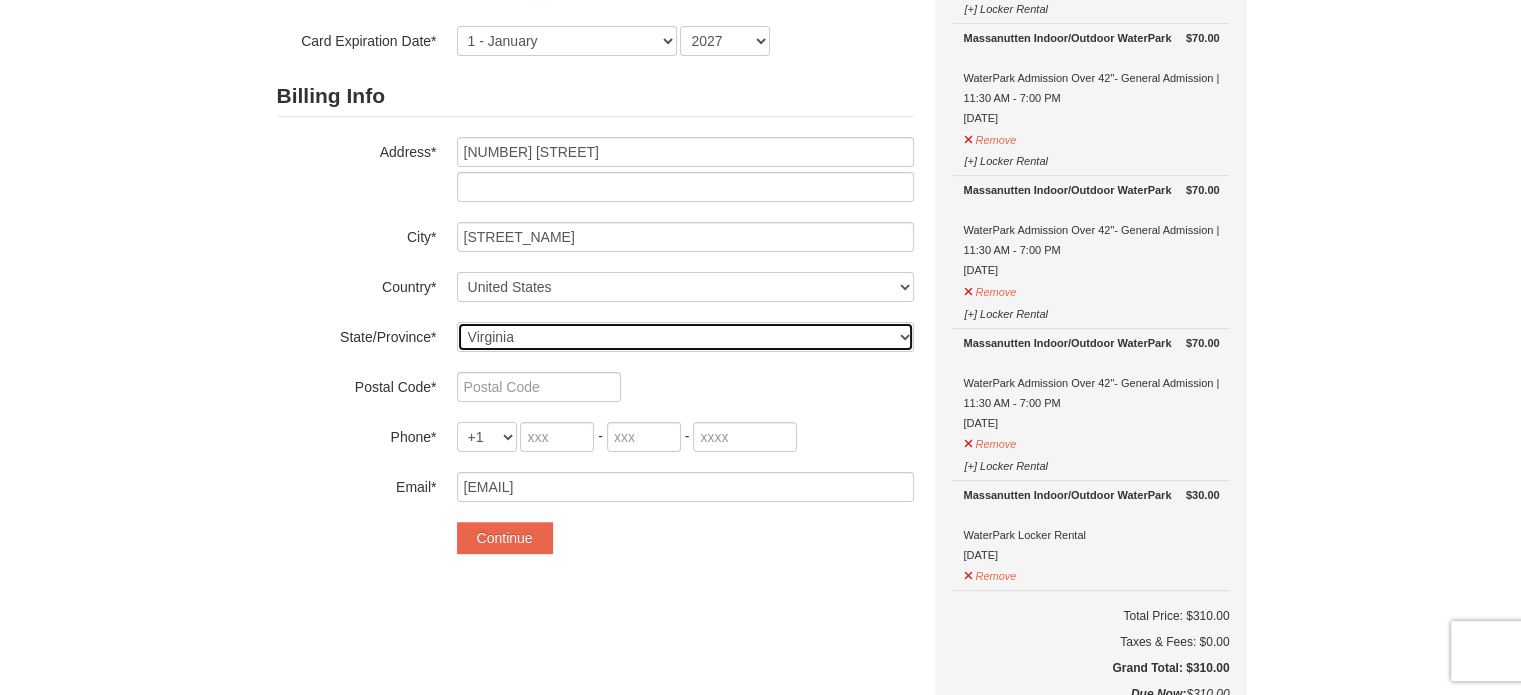 scroll, scrollTop: 500, scrollLeft: 0, axis: vertical 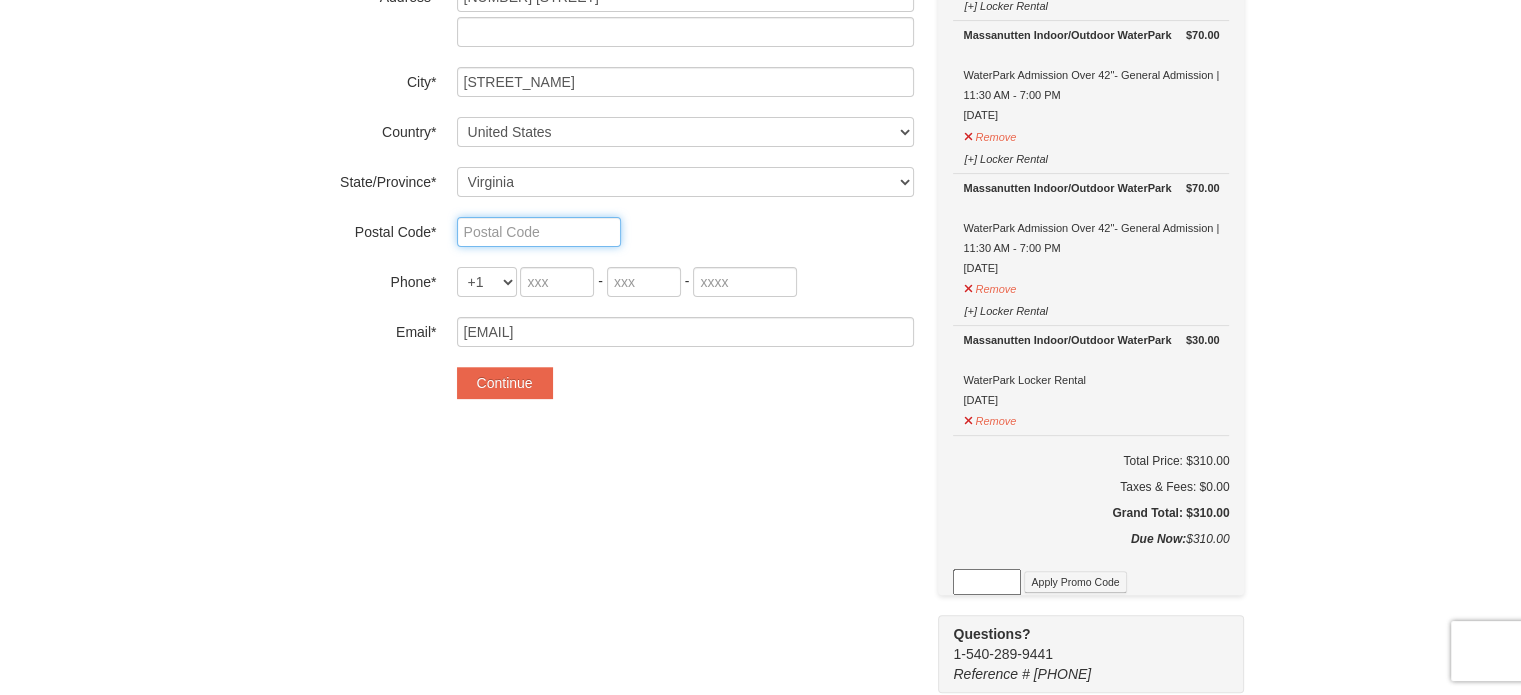 click at bounding box center (539, 232) 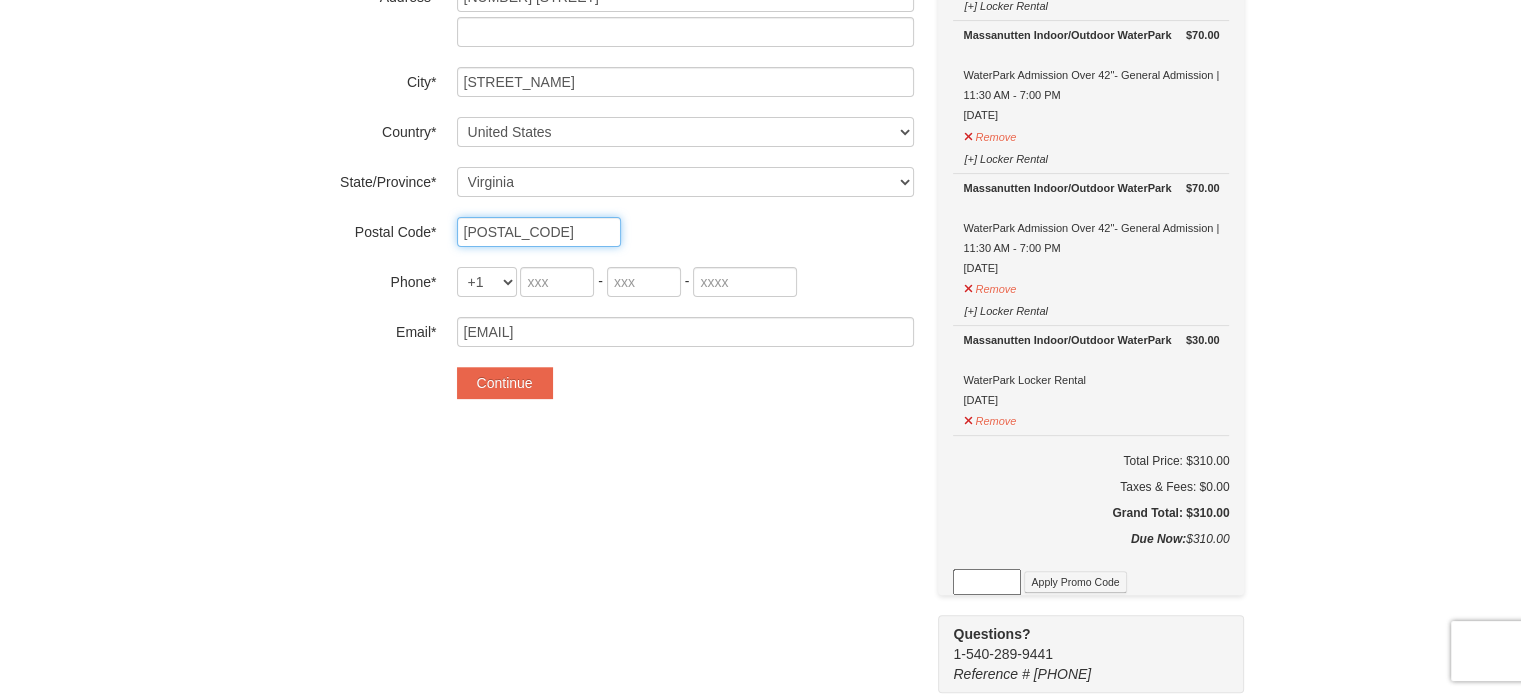 type on "22815" 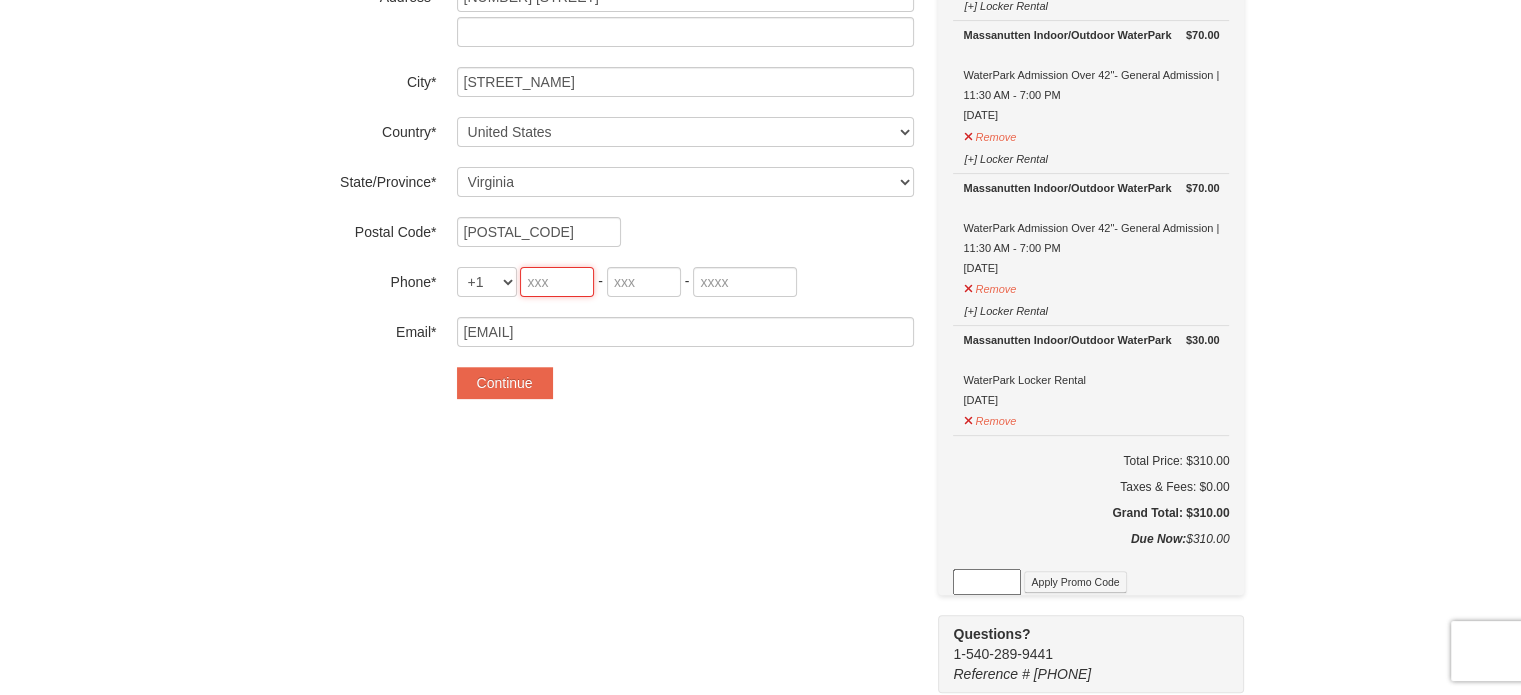 click at bounding box center (557, 282) 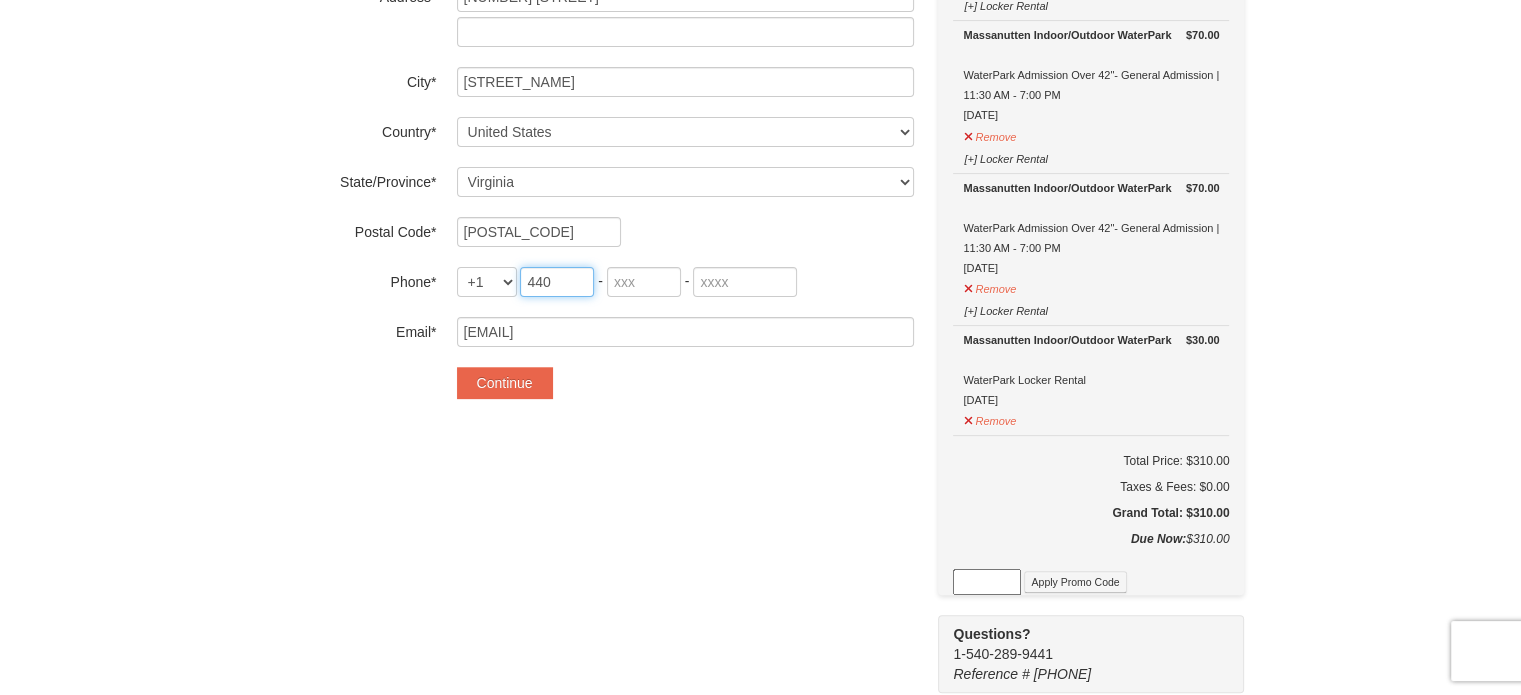 type on "440" 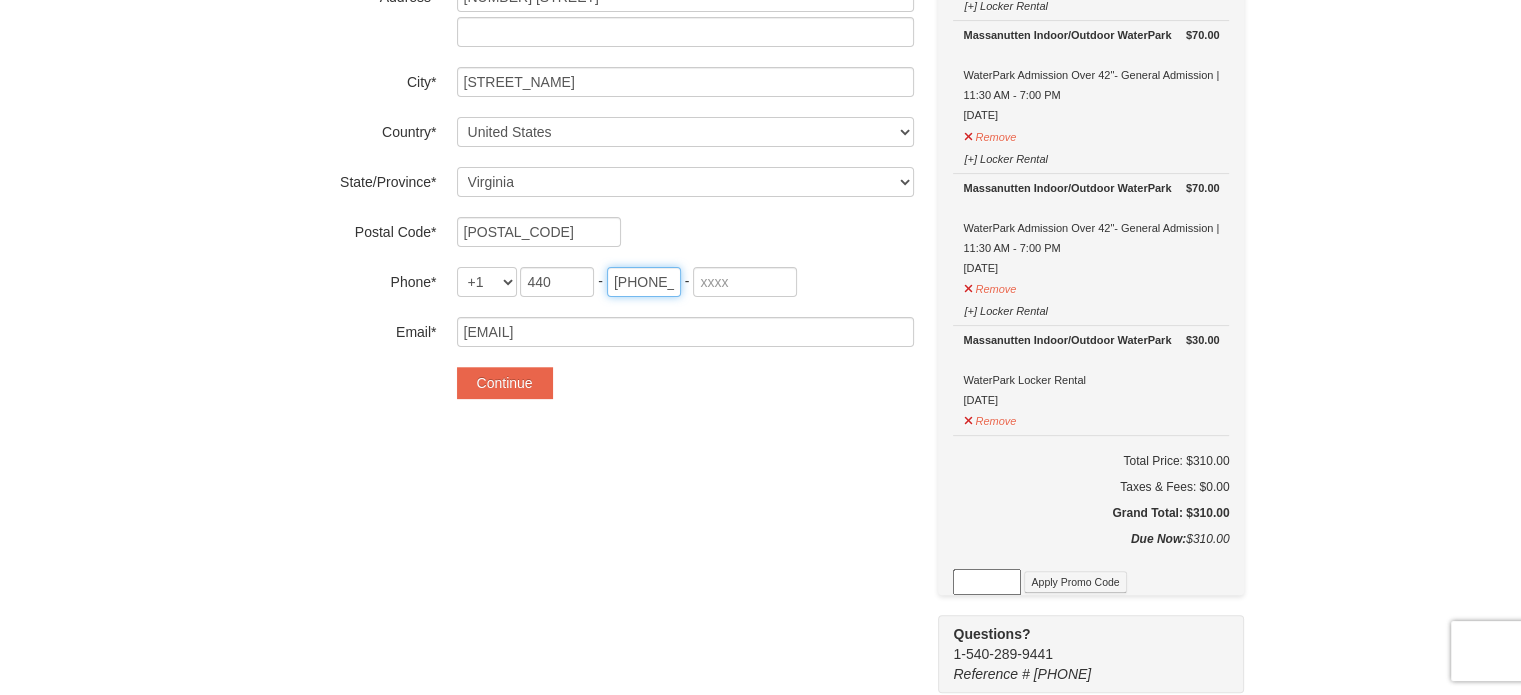 type on "465" 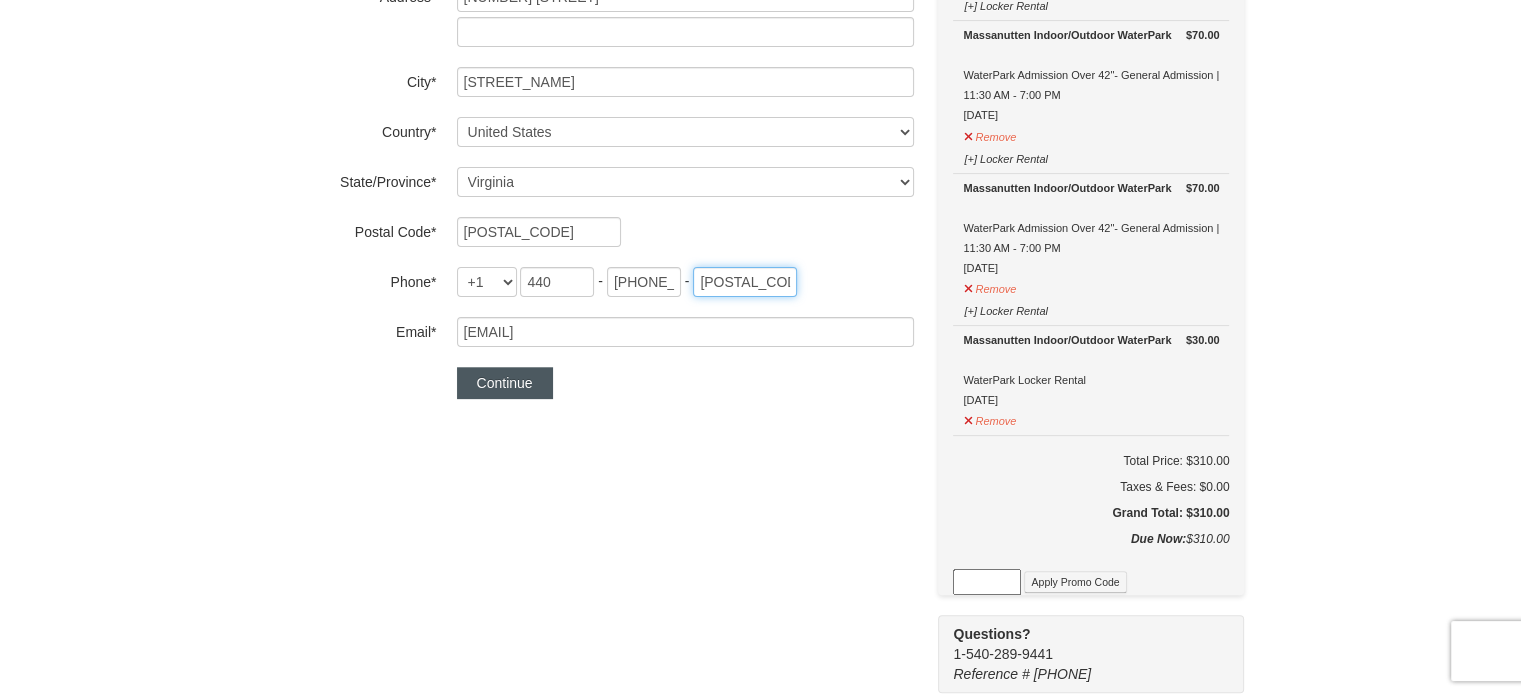 type on "2131" 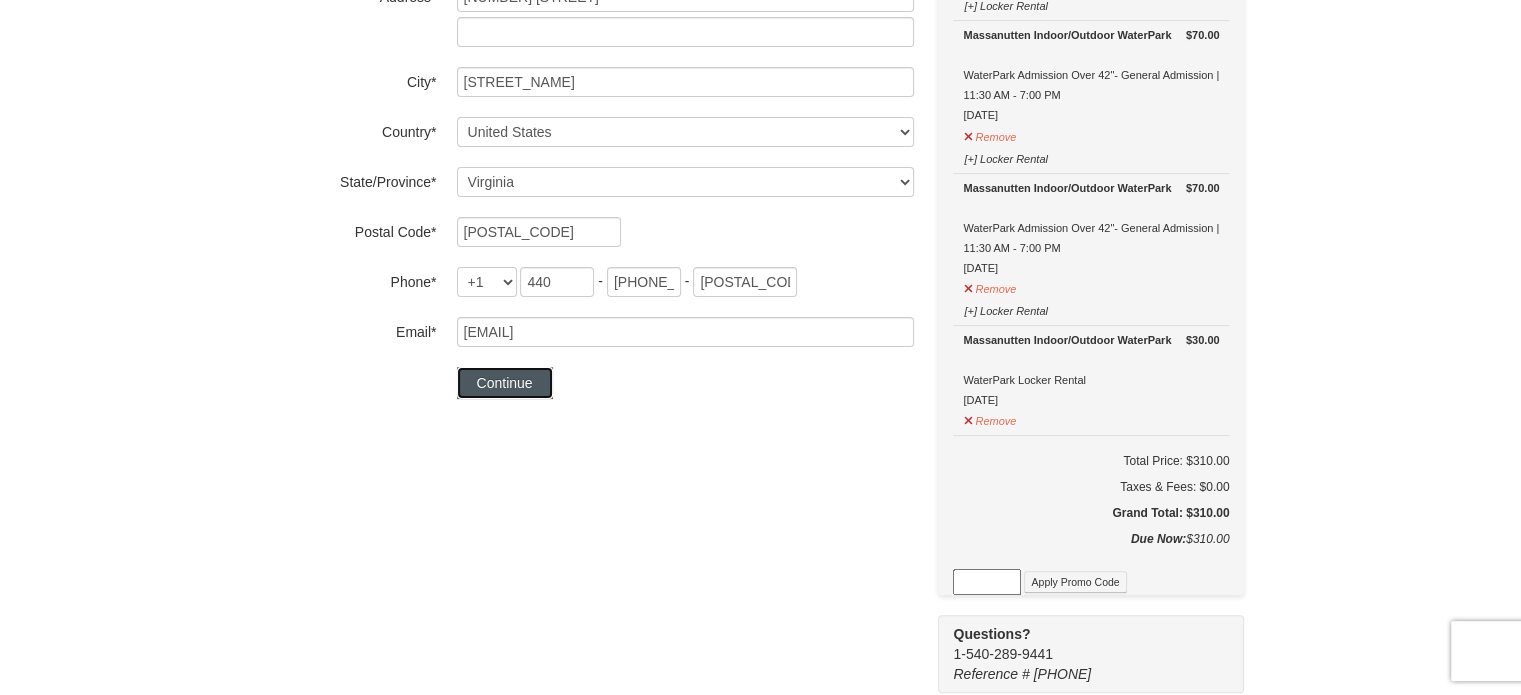click on "Continue" at bounding box center [505, 383] 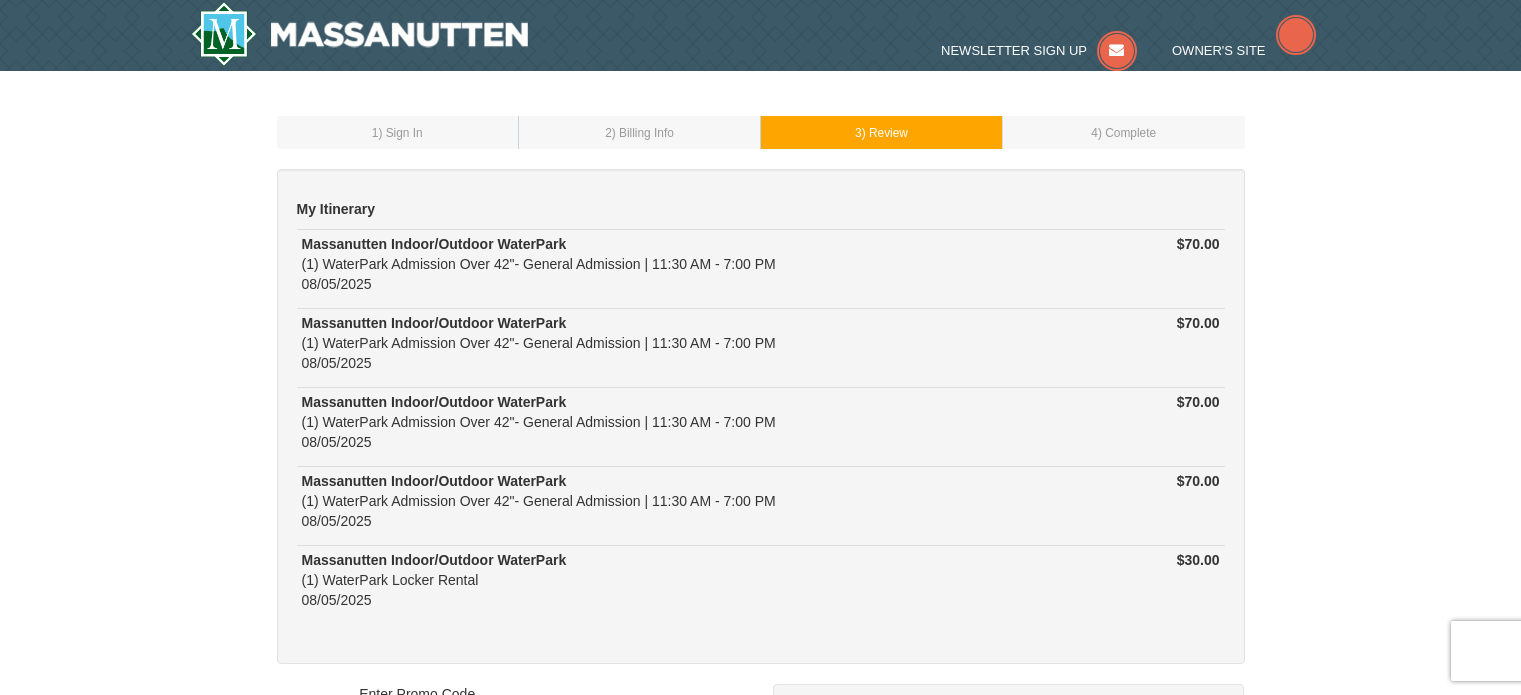 scroll, scrollTop: 0, scrollLeft: 0, axis: both 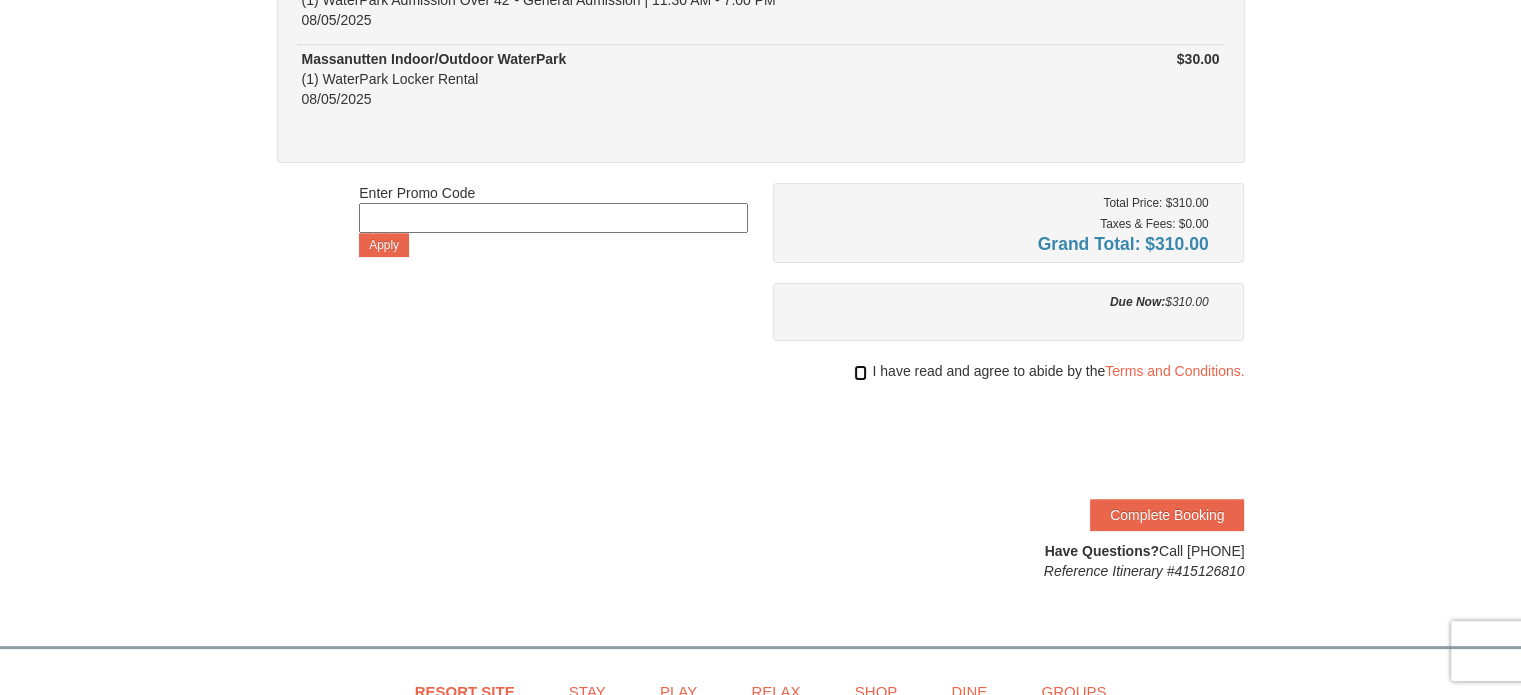 drag, startPoint x: 852, startPoint y: 372, endPoint x: 852, endPoint y: 407, distance: 35 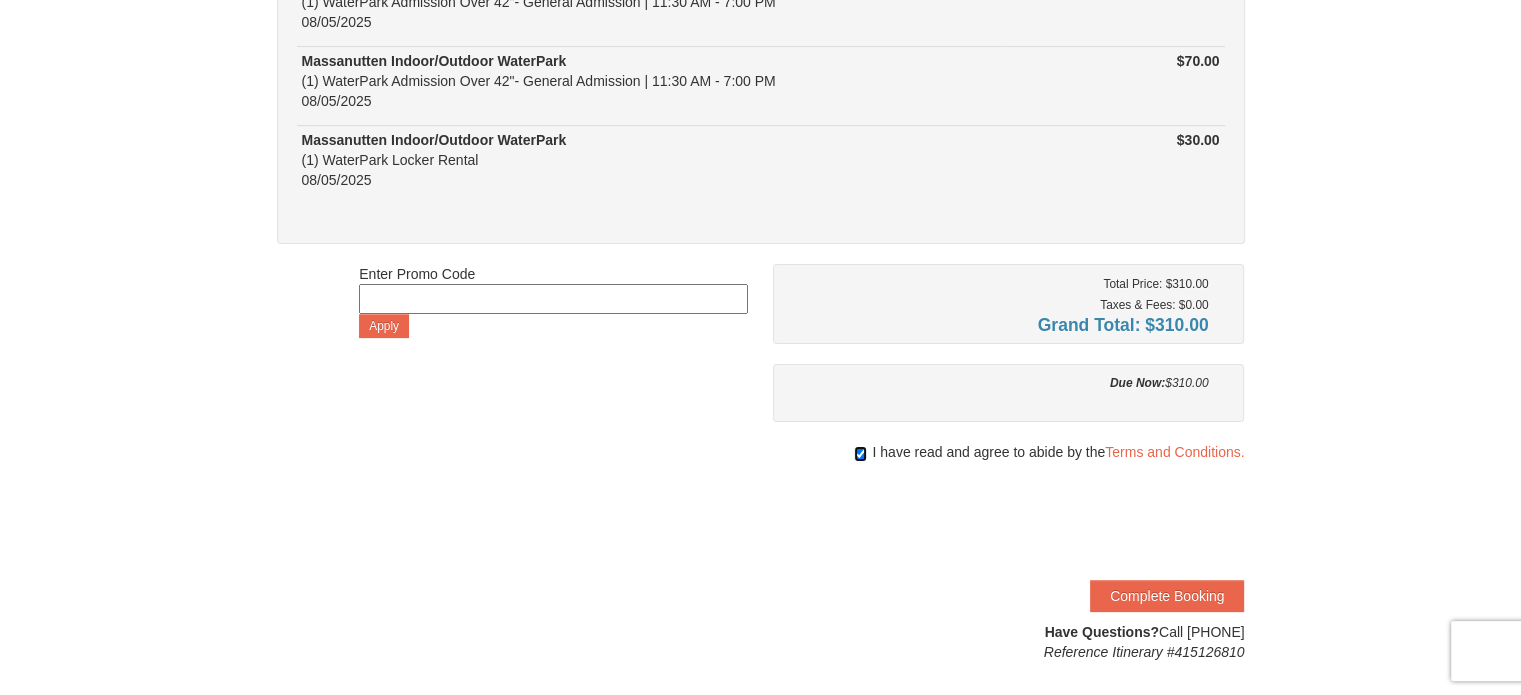 scroll, scrollTop: 600, scrollLeft: 0, axis: vertical 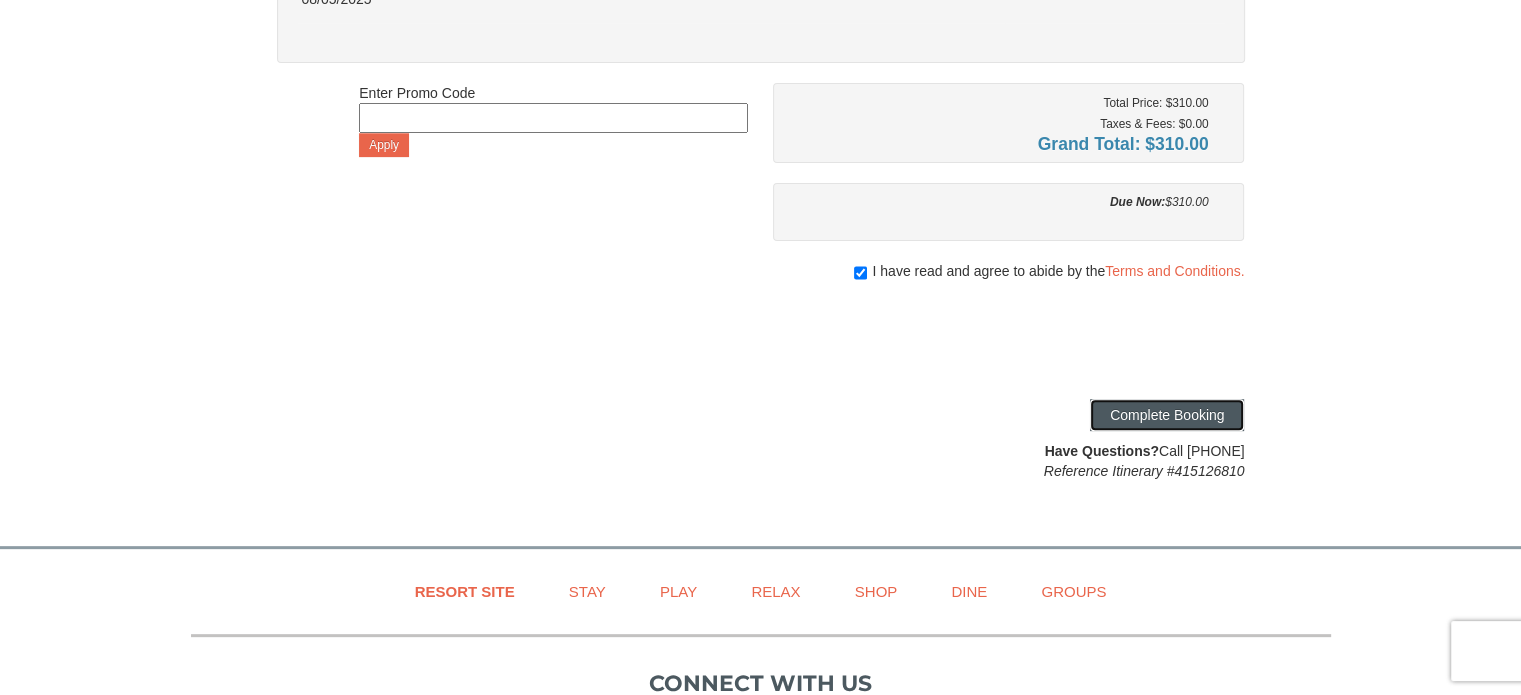 click on "Complete Booking" at bounding box center (1167, 415) 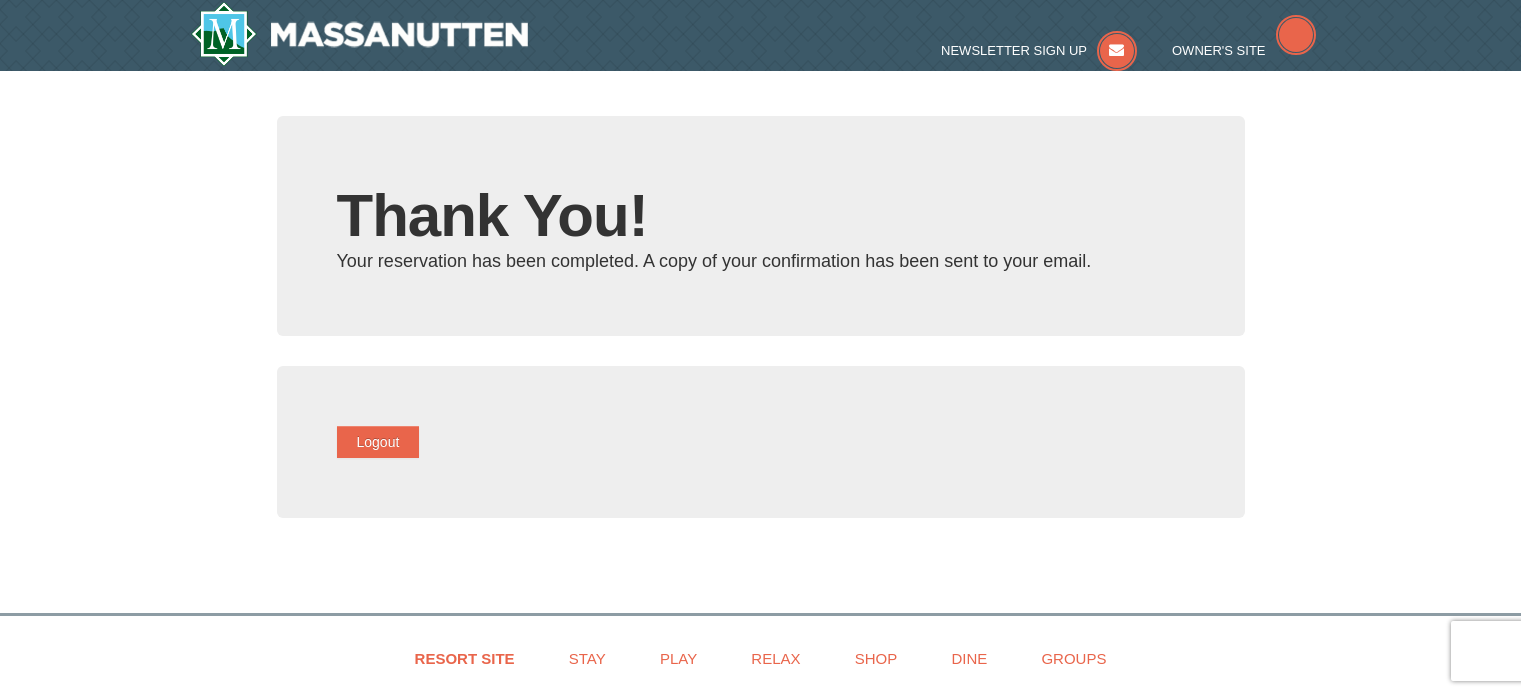 scroll, scrollTop: 0, scrollLeft: 0, axis: both 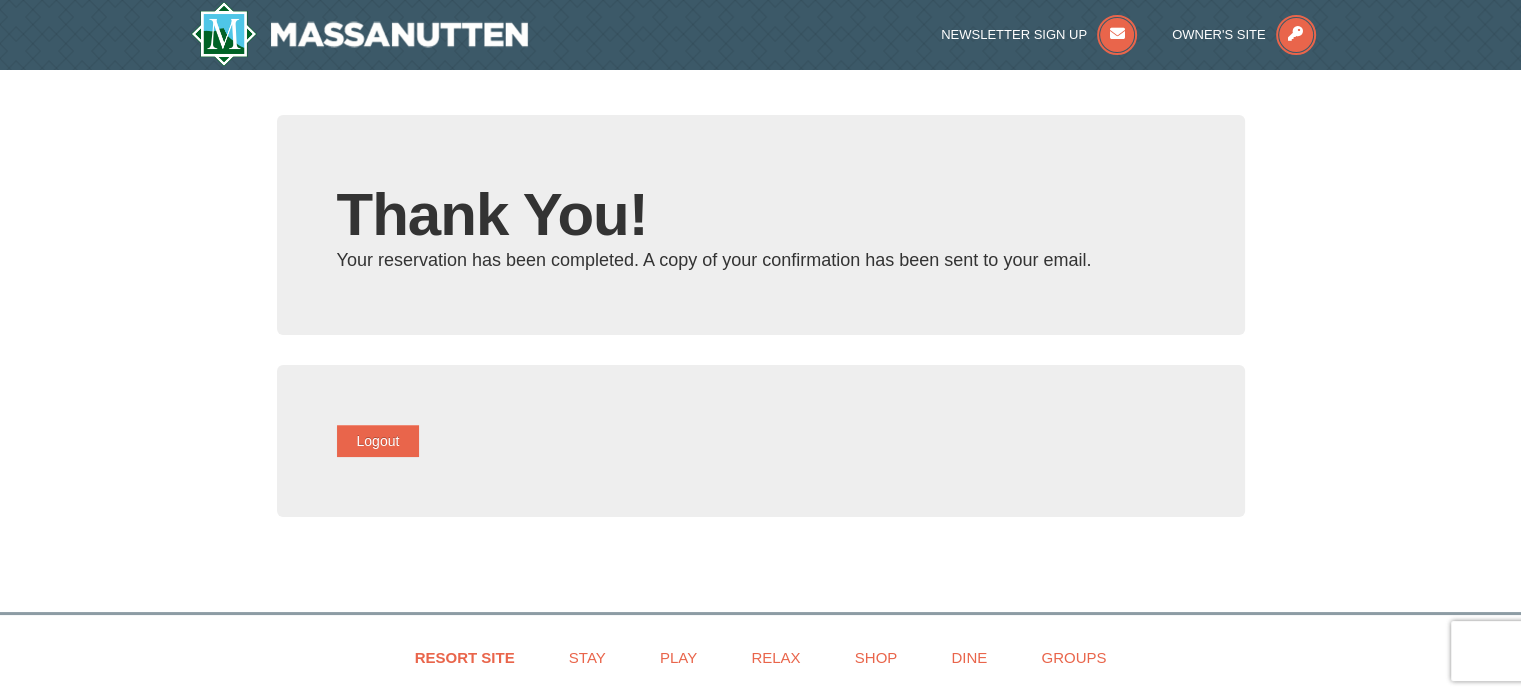 type on "[EMAIL]" 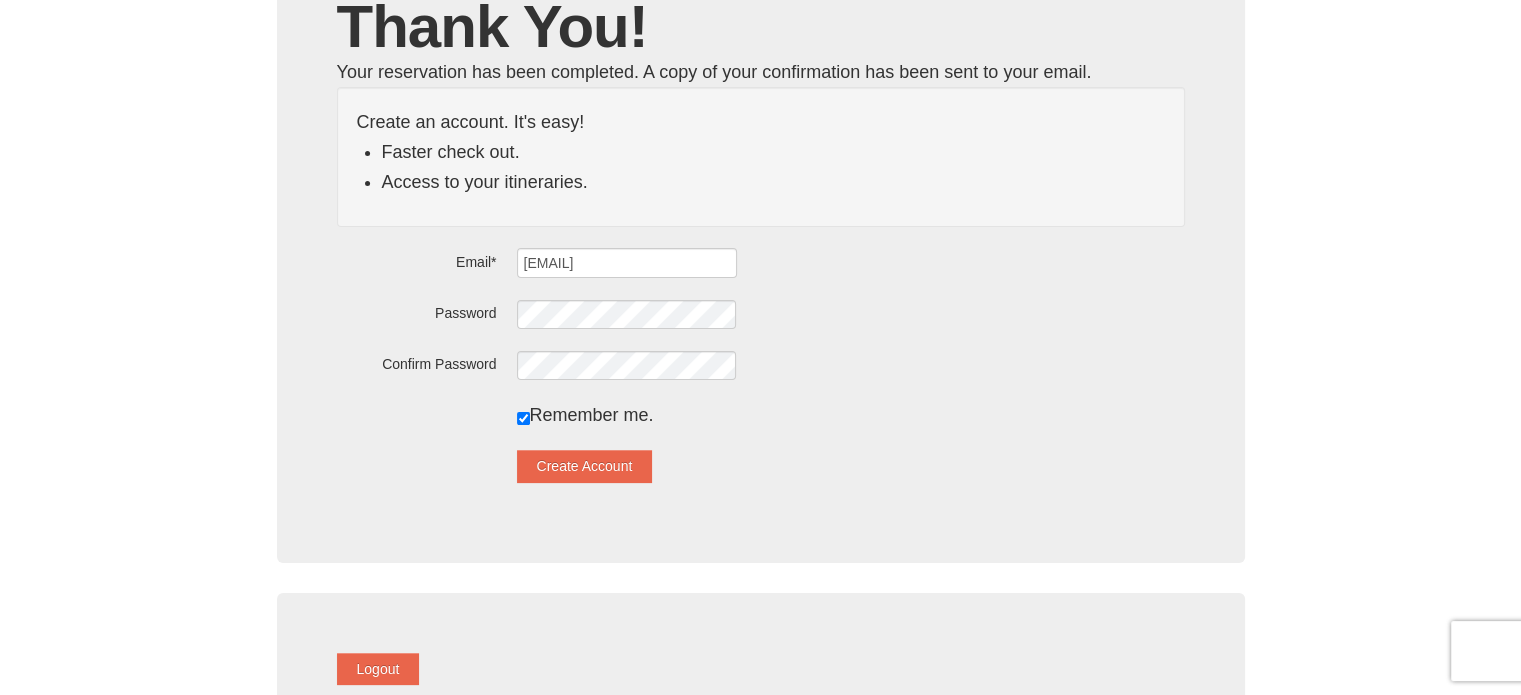 scroll, scrollTop: 200, scrollLeft: 0, axis: vertical 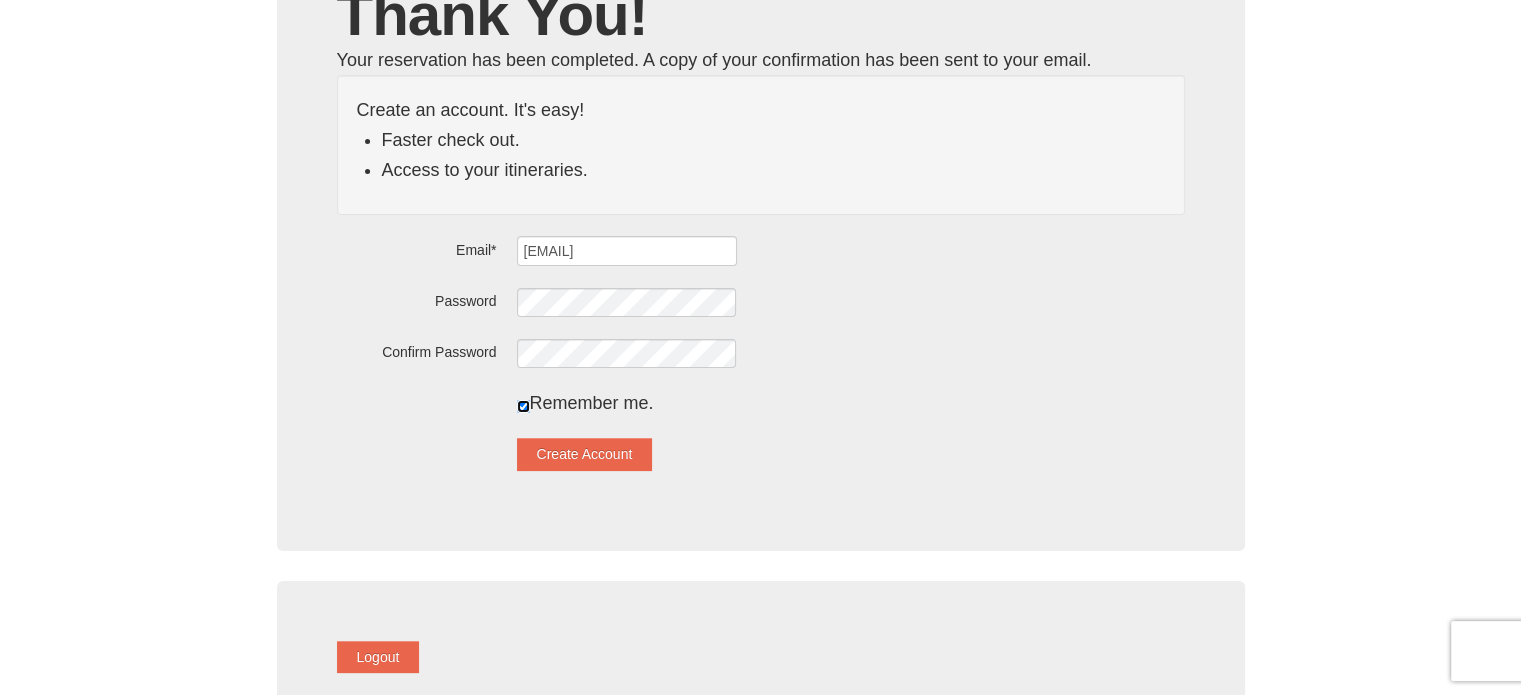 click at bounding box center (523, 406) 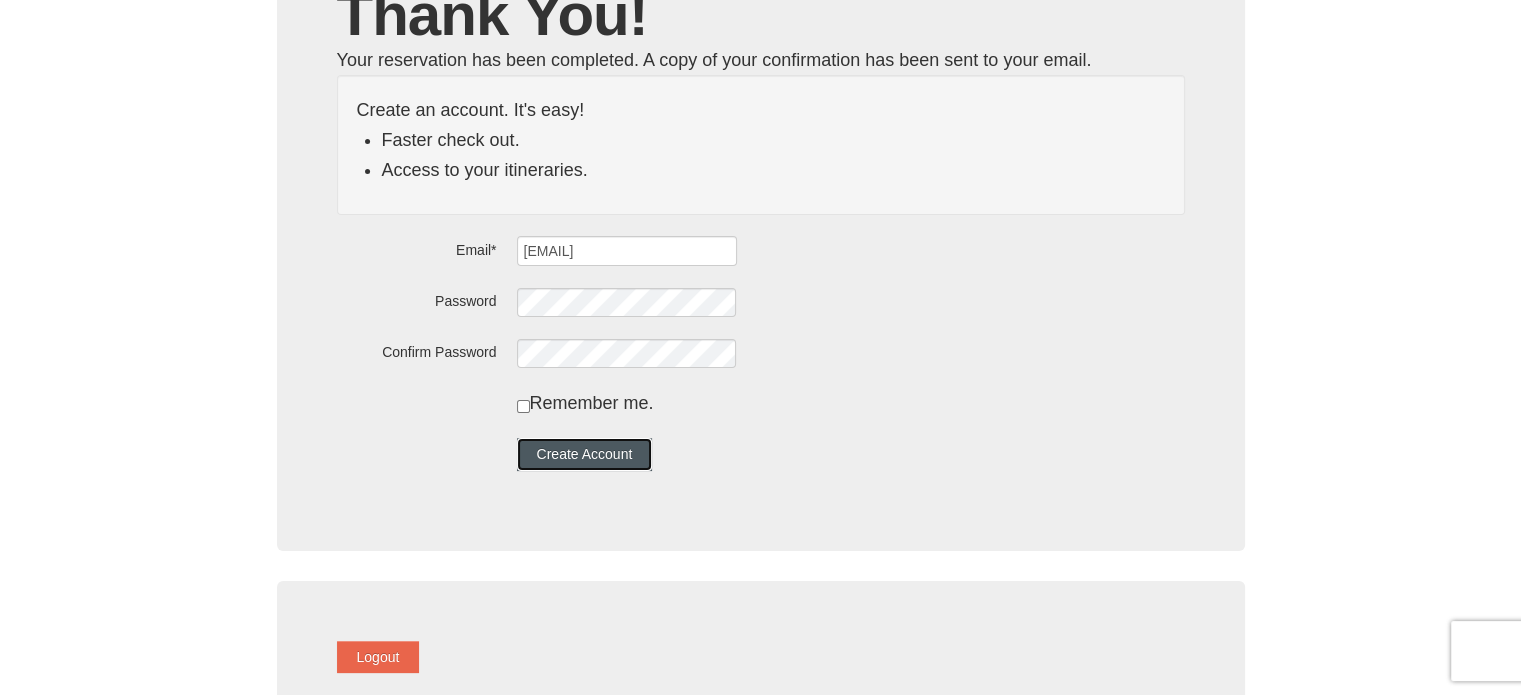 drag, startPoint x: 632, startPoint y: 446, endPoint x: 640, endPoint y: 453, distance: 10.630146 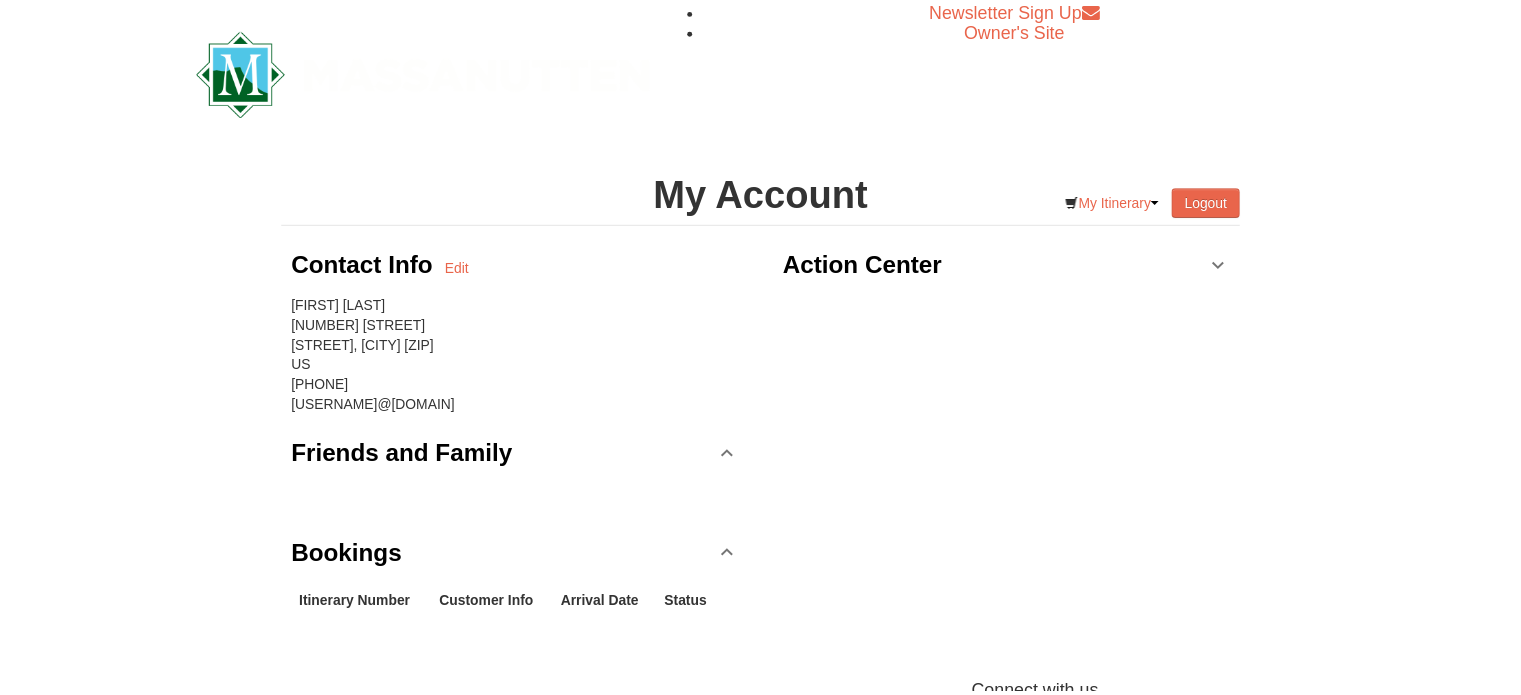 scroll, scrollTop: 0, scrollLeft: 0, axis: both 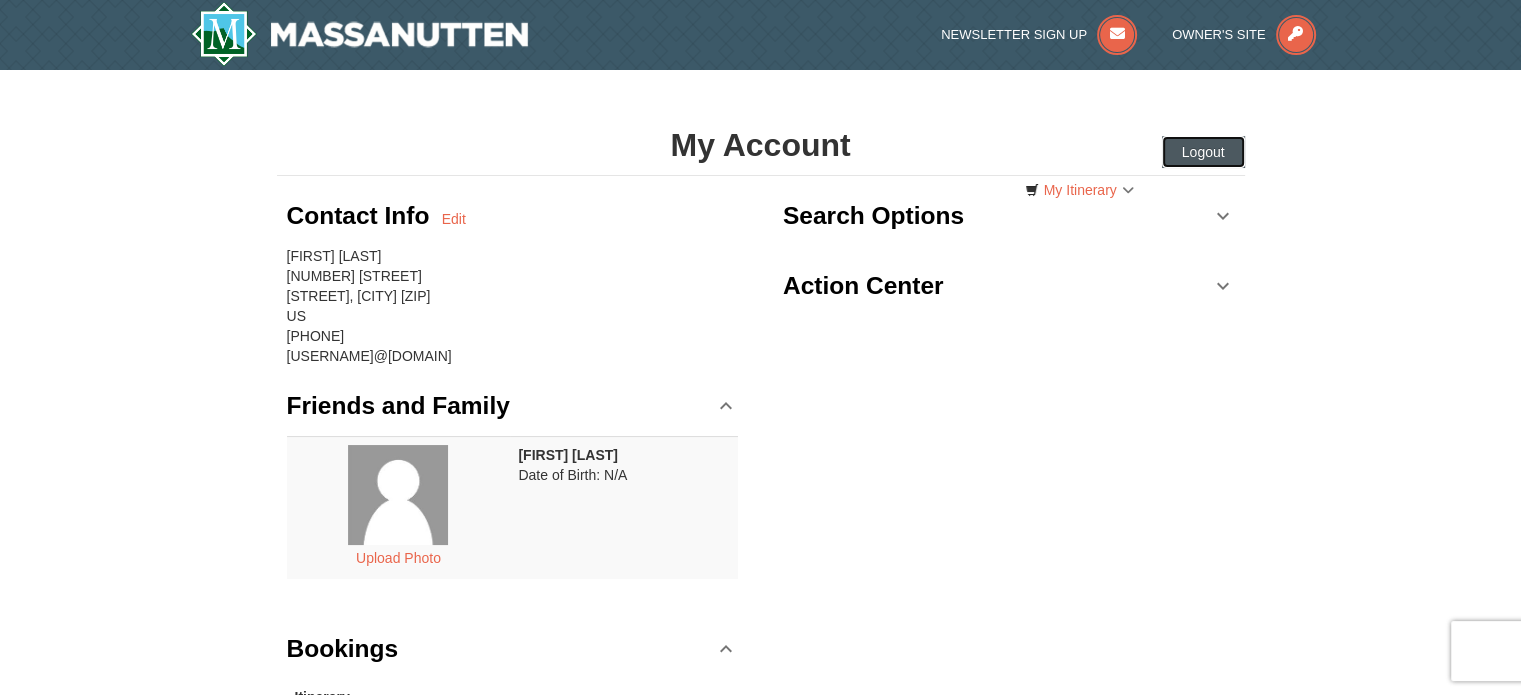 click on "Logout" at bounding box center [1203, 152] 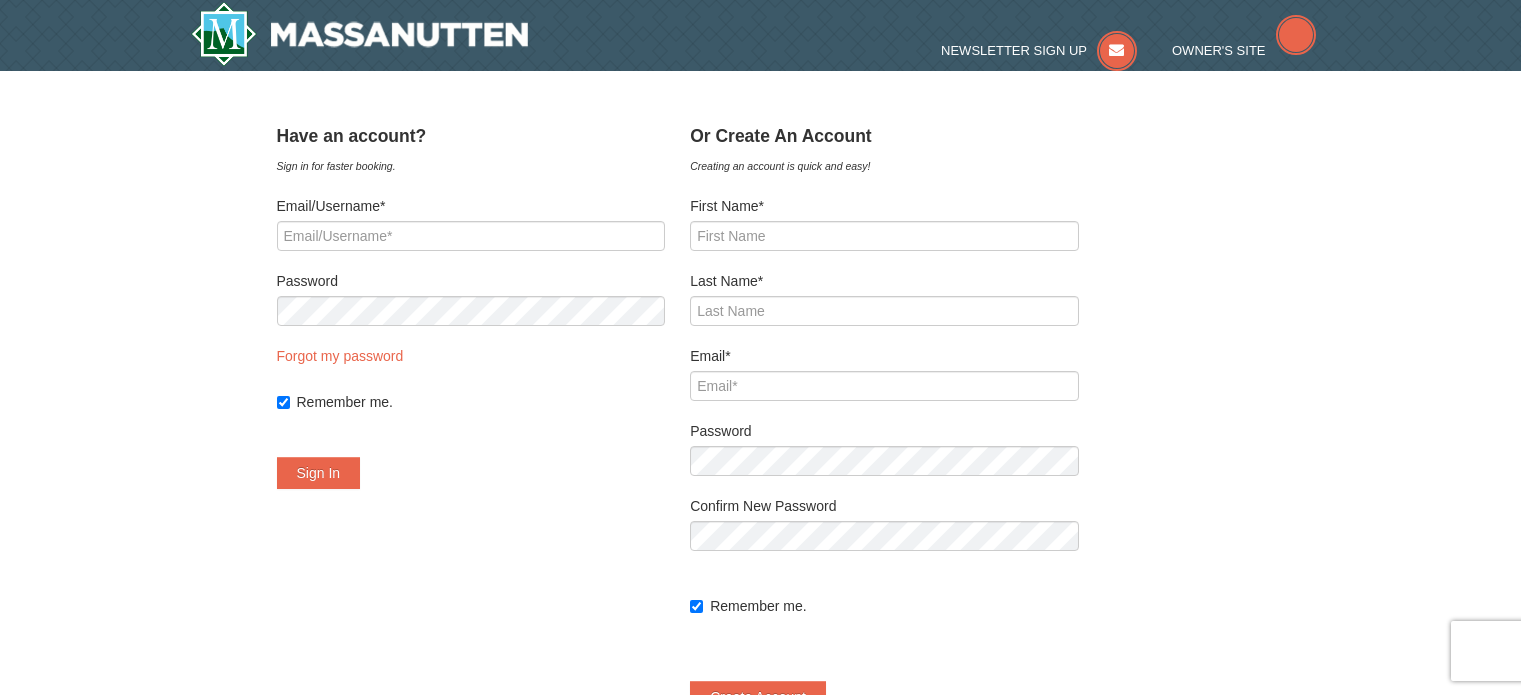 scroll, scrollTop: 0, scrollLeft: 0, axis: both 